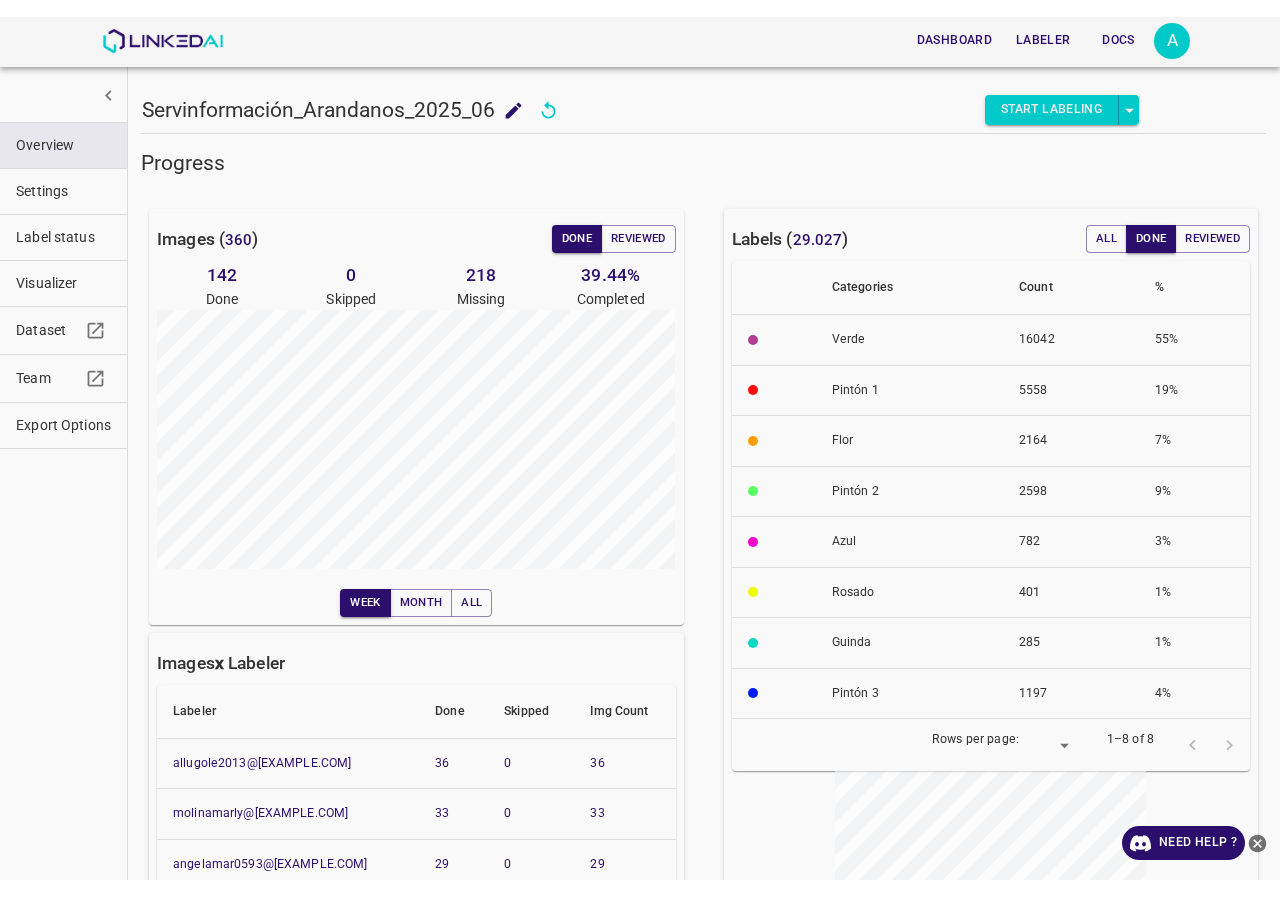 scroll, scrollTop: 0, scrollLeft: 0, axis: both 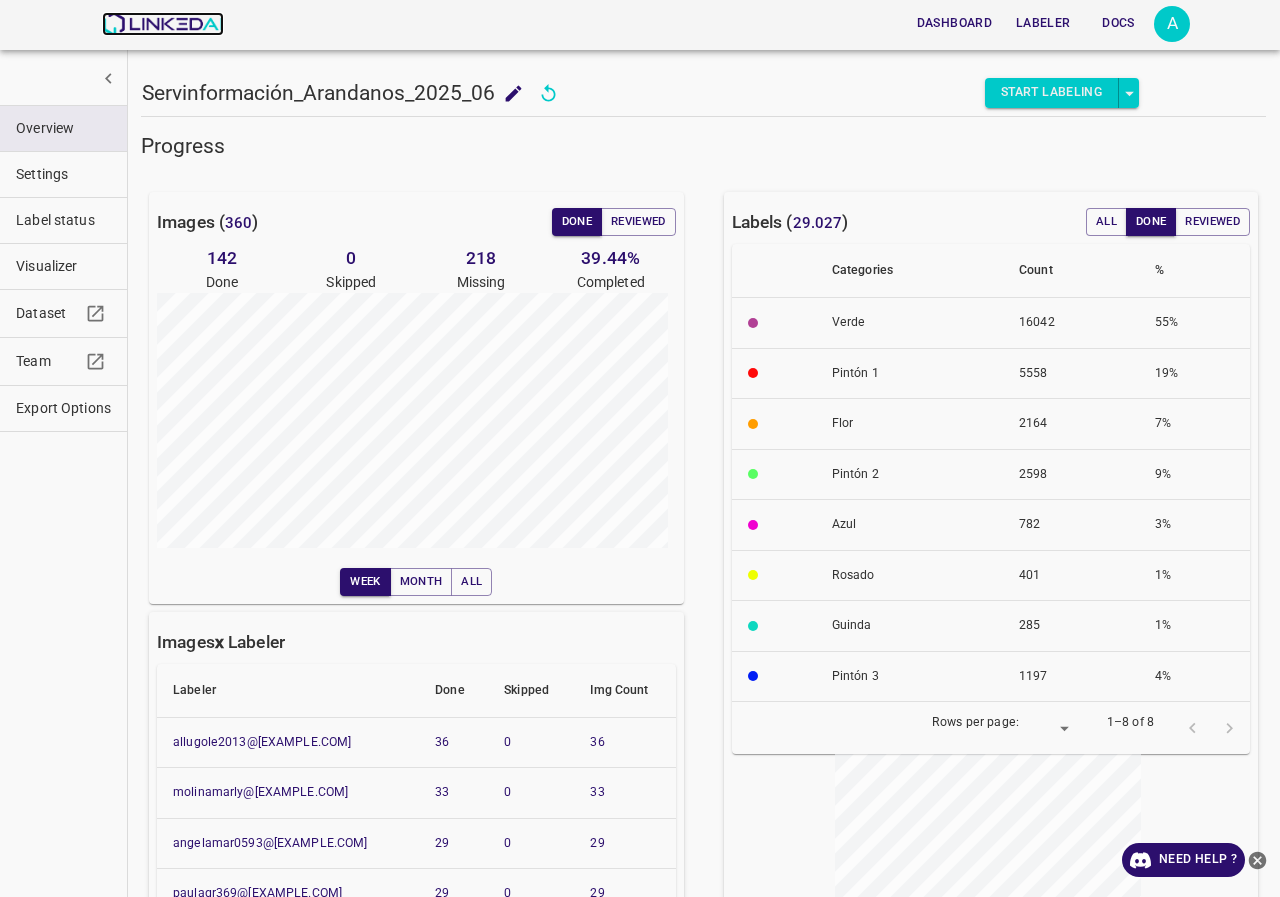 click at bounding box center (162, 24) 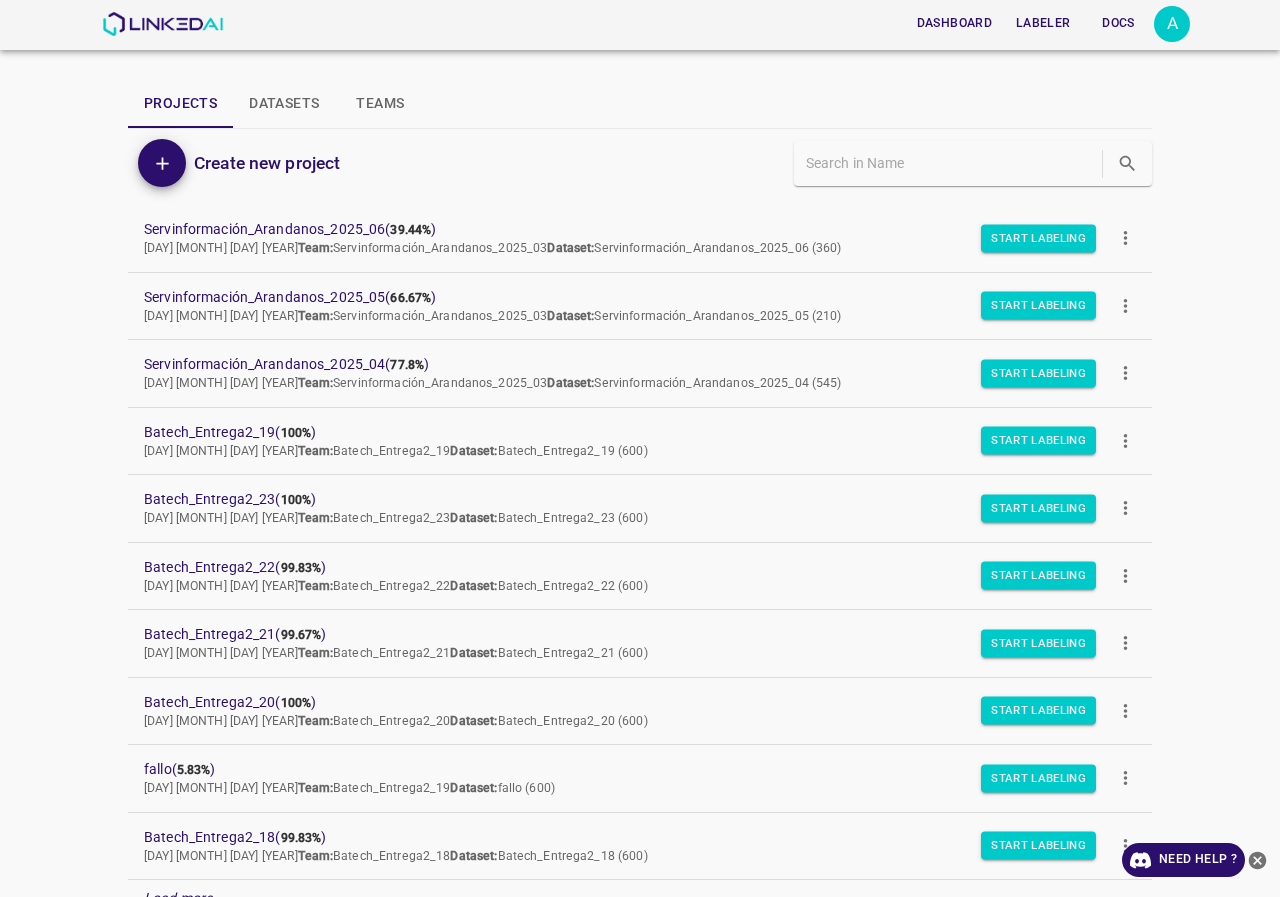 scroll, scrollTop: 0, scrollLeft: 0, axis: both 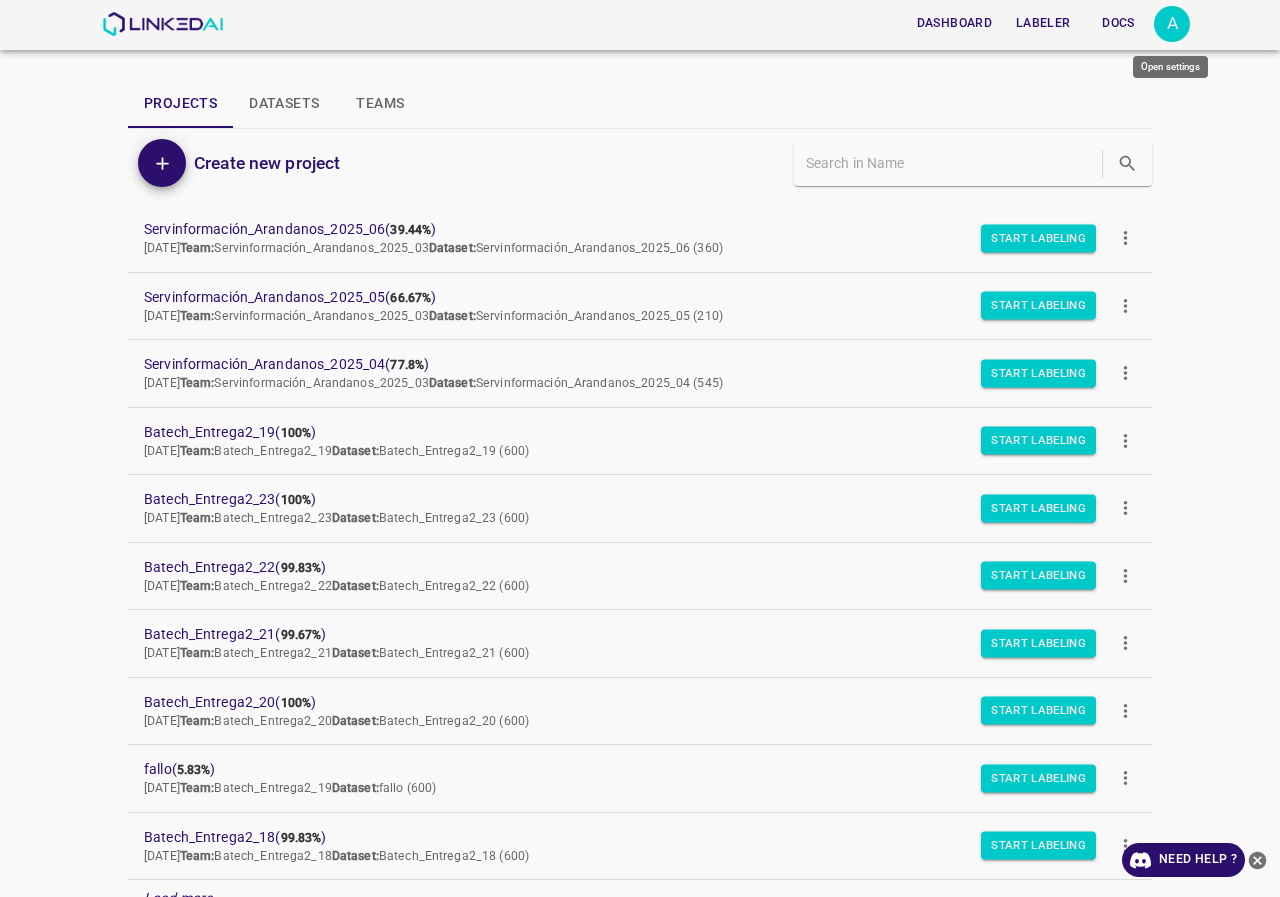 click on "A" at bounding box center [1172, 24] 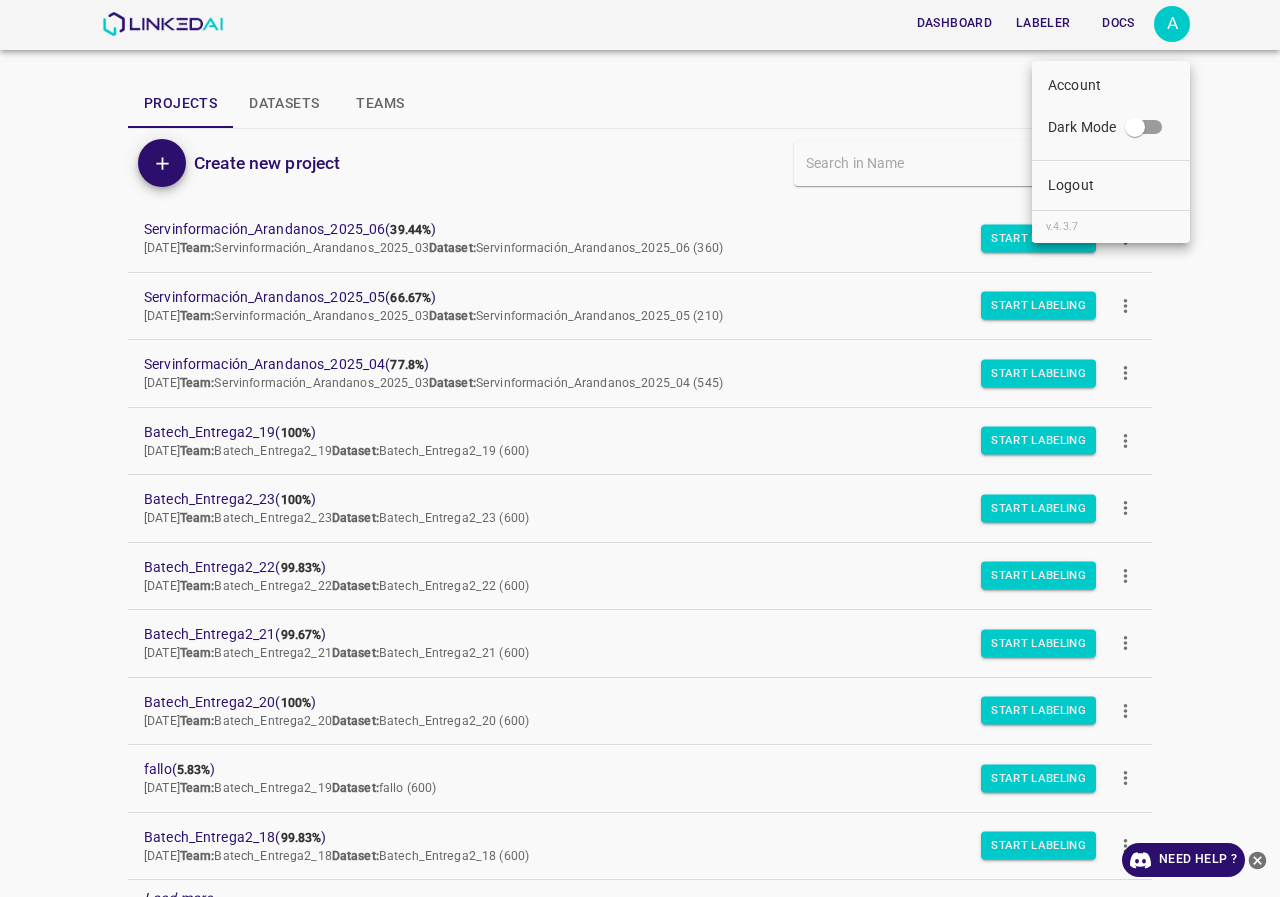 click on "Logout" at bounding box center (1071, 185) 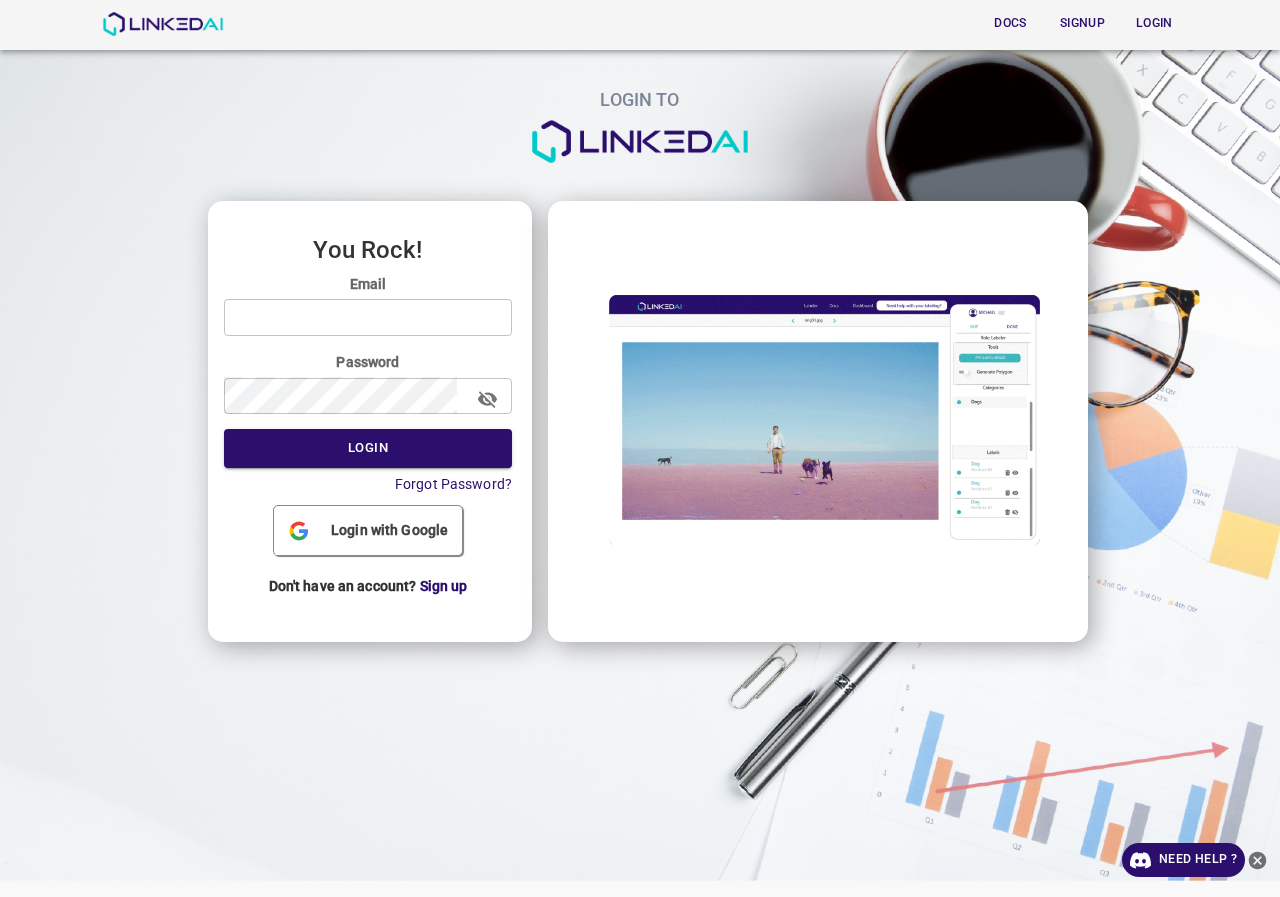 type on "admin@linkedai.co" 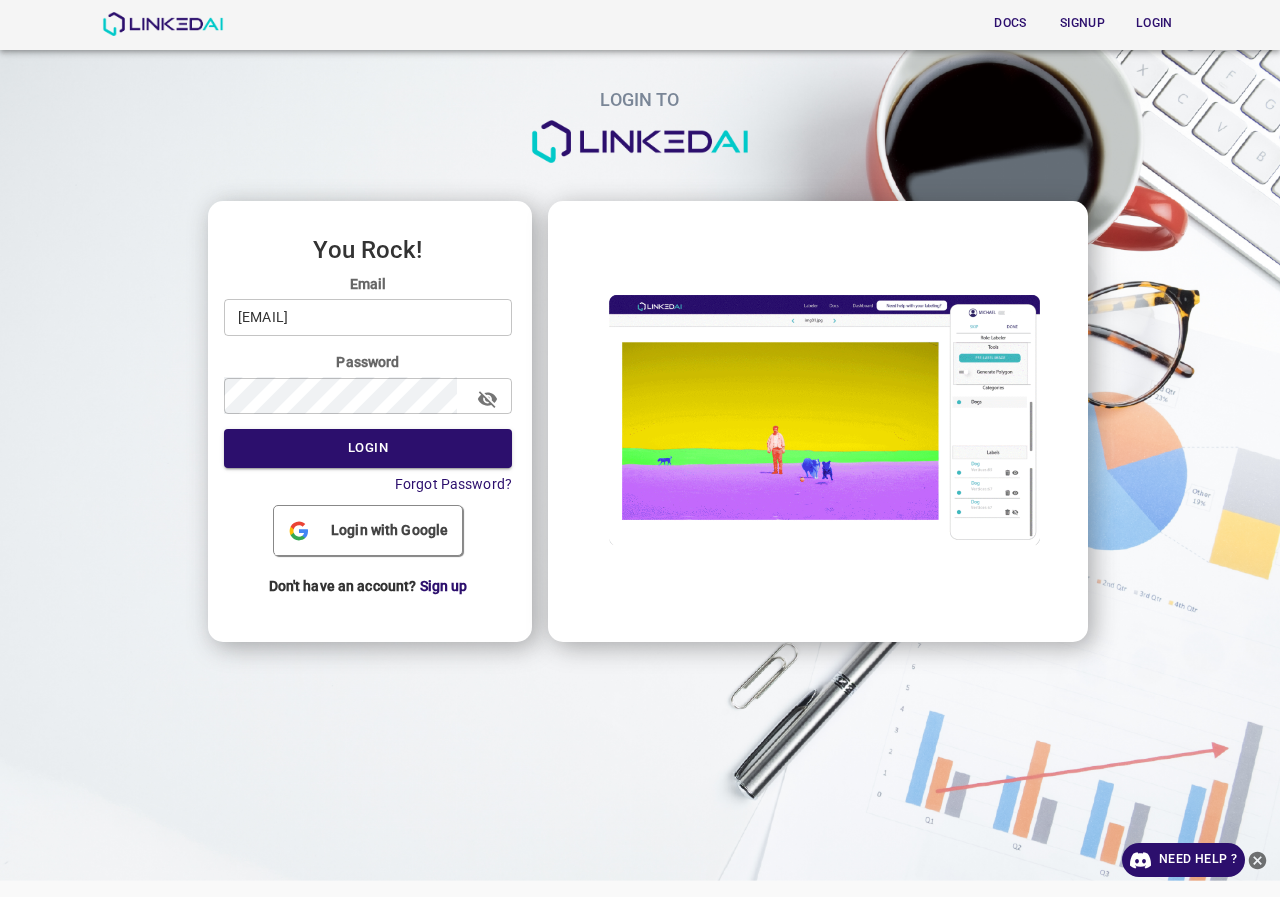 click on "admin@linkedai.co" at bounding box center [368, 317] 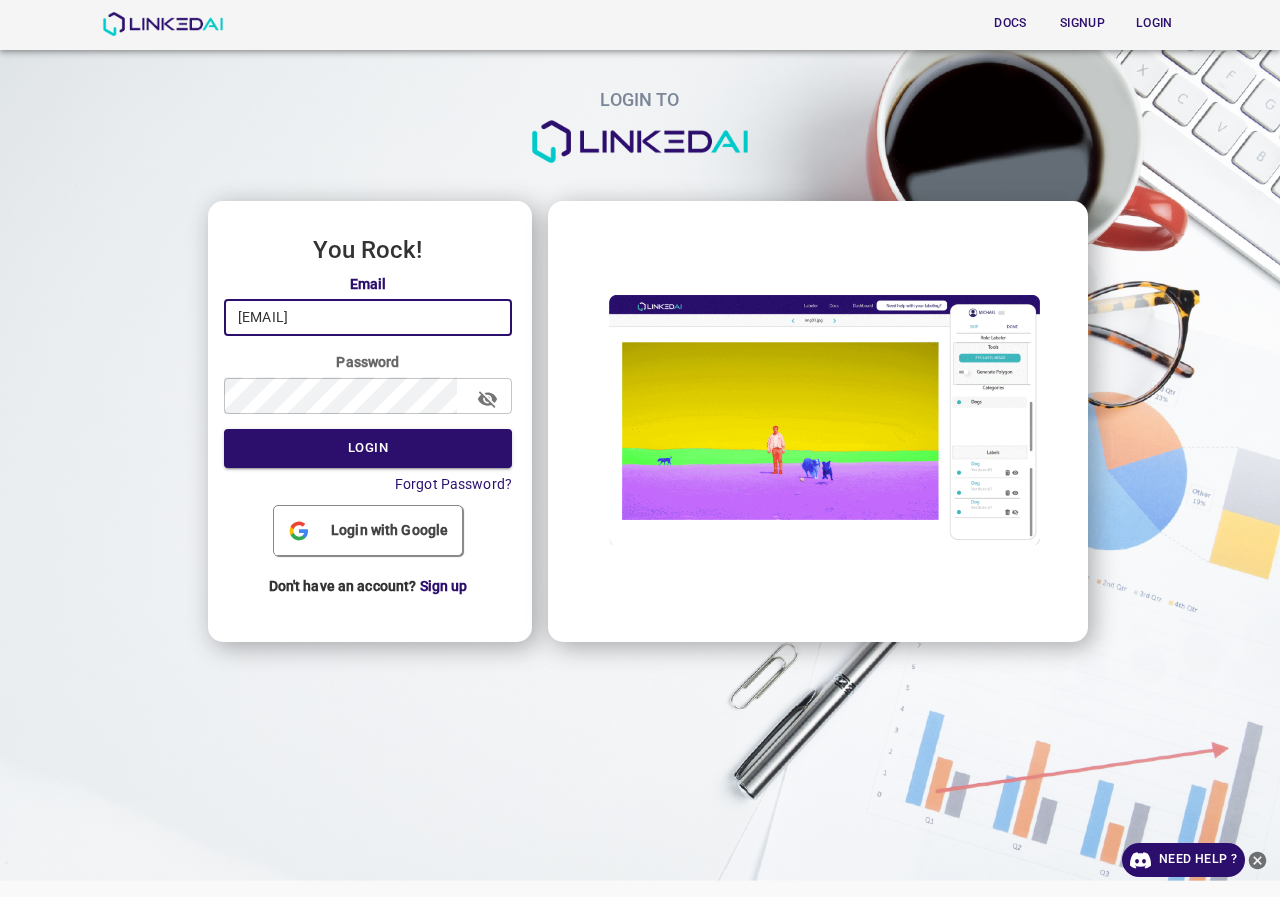 click on "admin@linkedai.co" at bounding box center [368, 317] 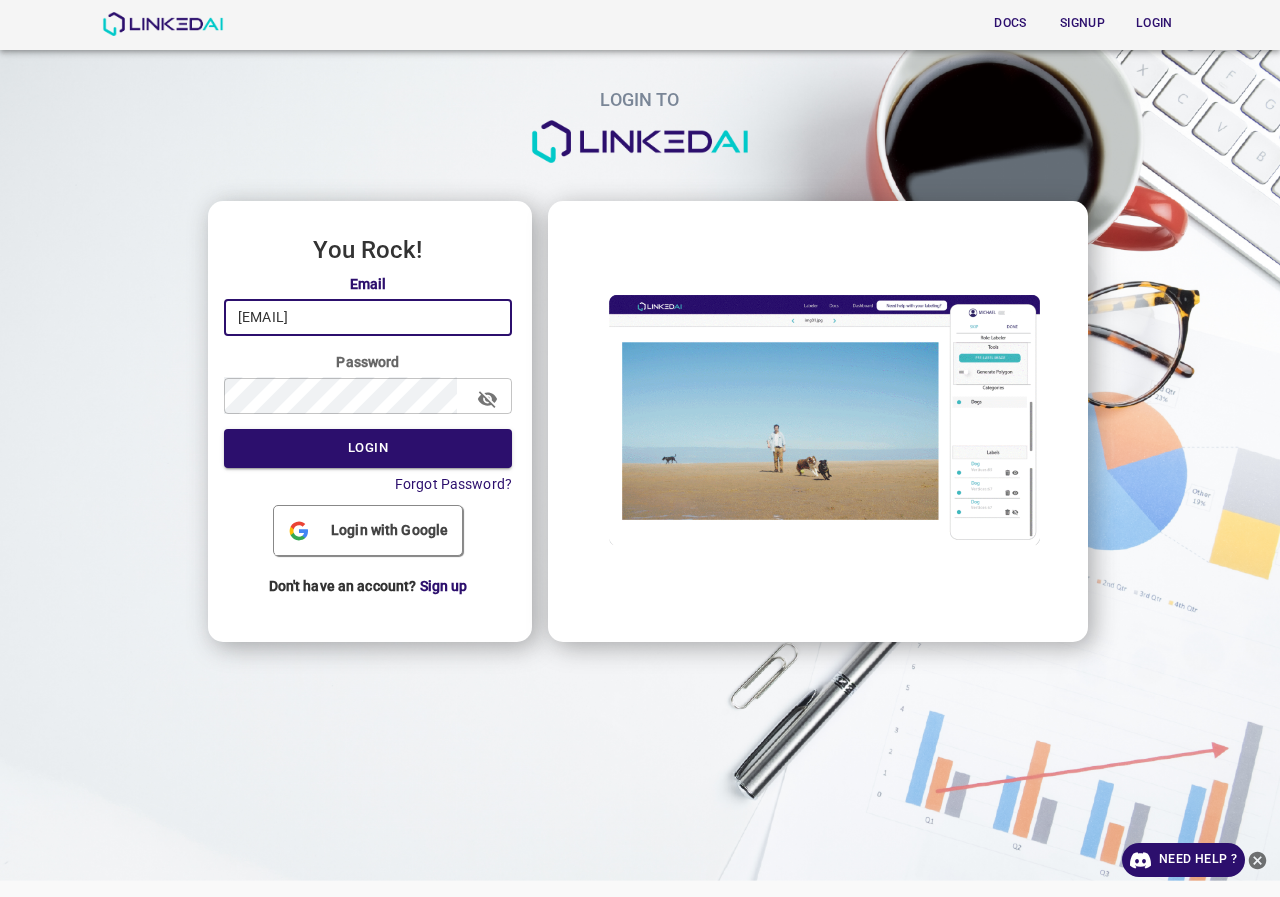drag, startPoint x: 383, startPoint y: 311, endPoint x: 155, endPoint y: 316, distance: 228.05482 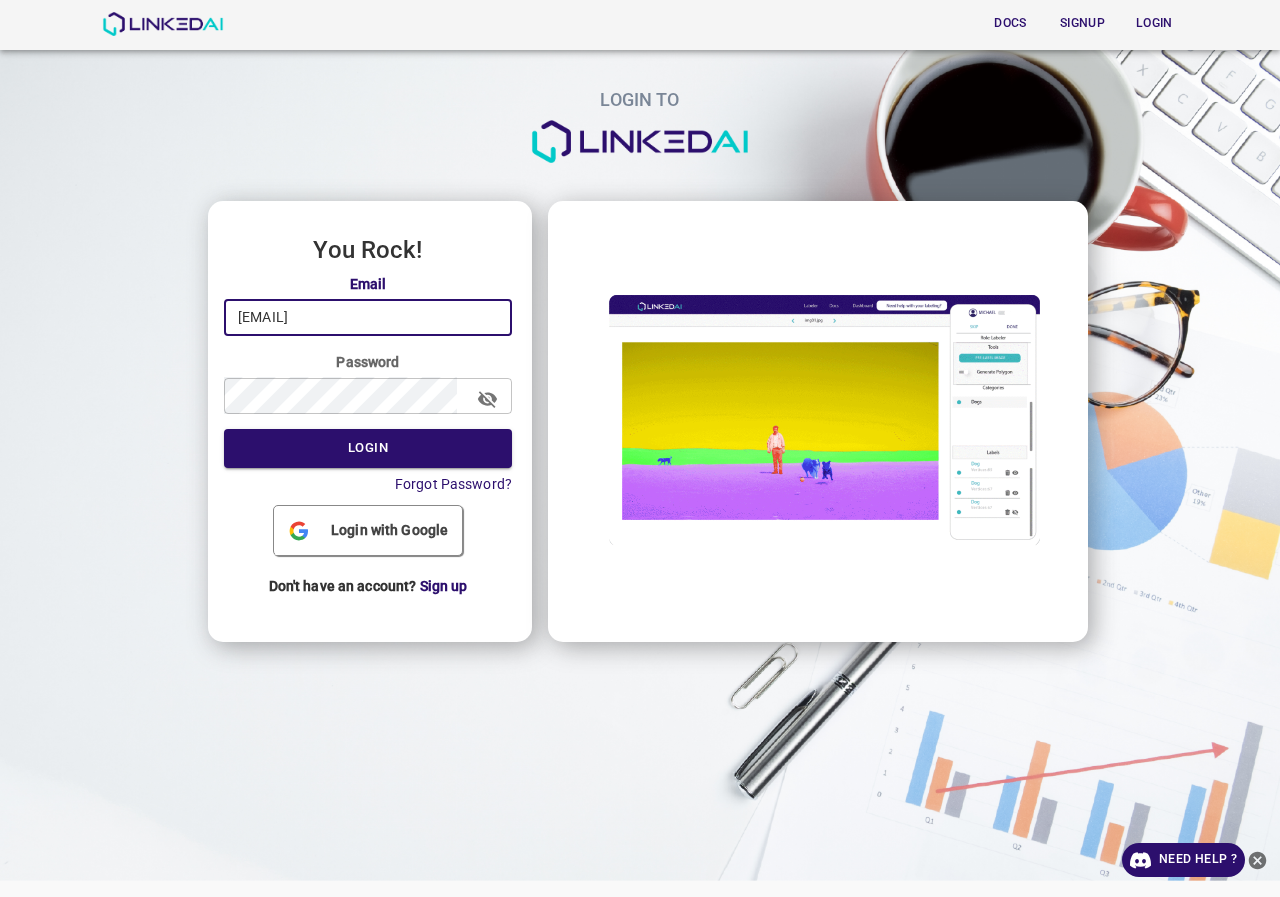 click on "LOGIN TO You Rock! Email admin@linkedai.co ​ Password ​ Login Forgot Password? Login with Google Don't have an account?   Sign up" at bounding box center [632, 317] 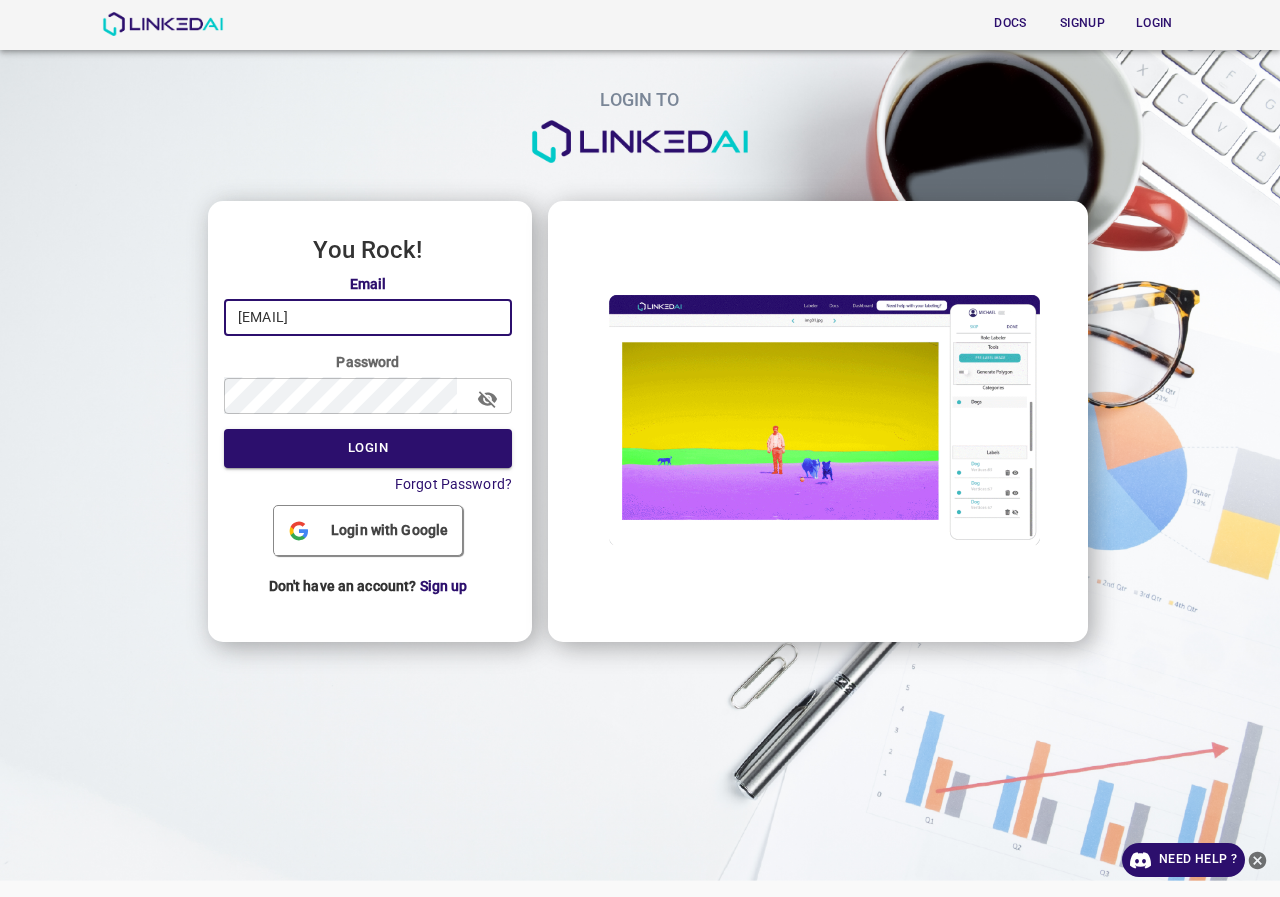 click at bounding box center (92, 421) 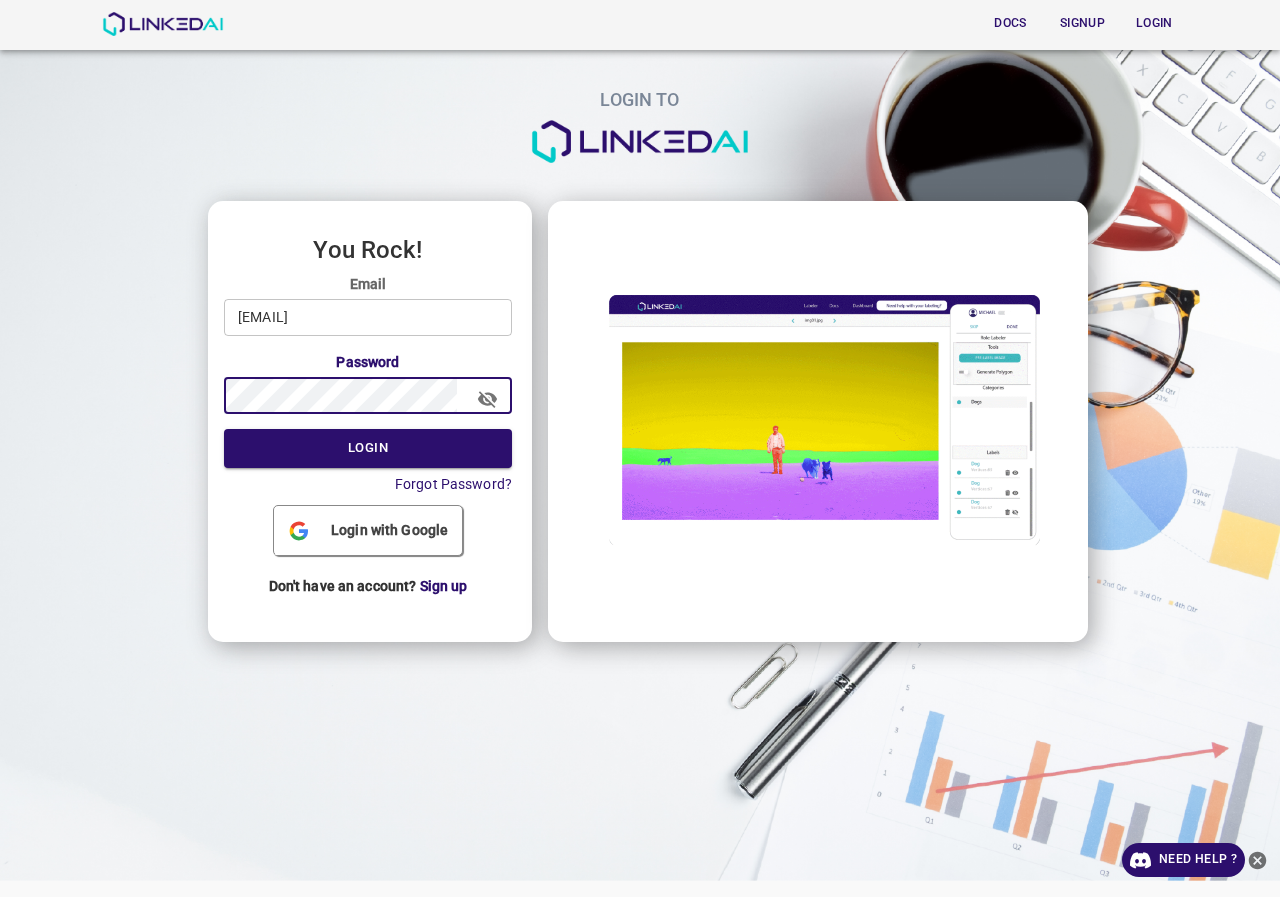 click on "LOGIN TO You Rock! Email admin@linkedai.co ​ Password ​ Login Forgot Password? Login with Google Don't have an account?   Sign up" at bounding box center [632, 317] 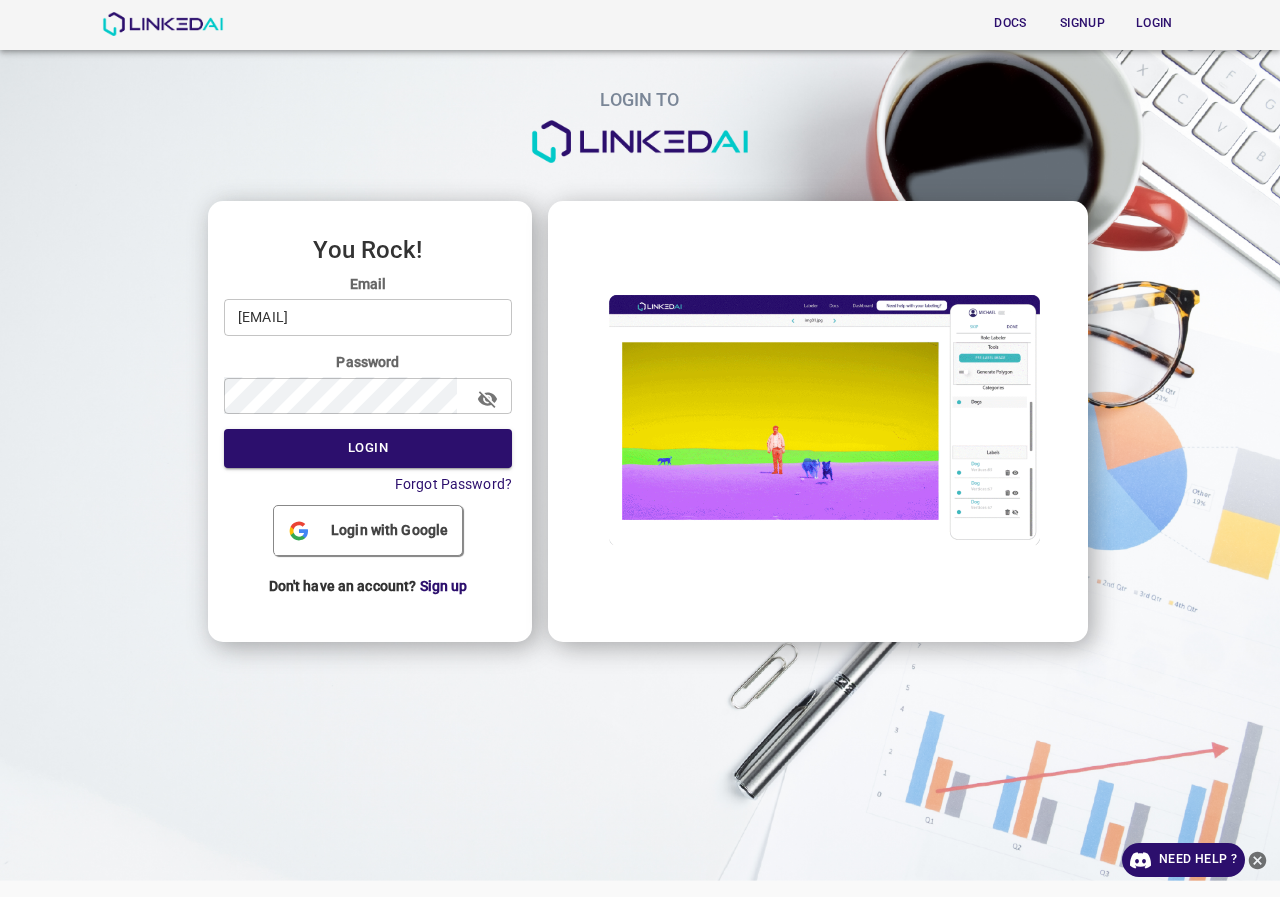 click at bounding box center [92, 421] 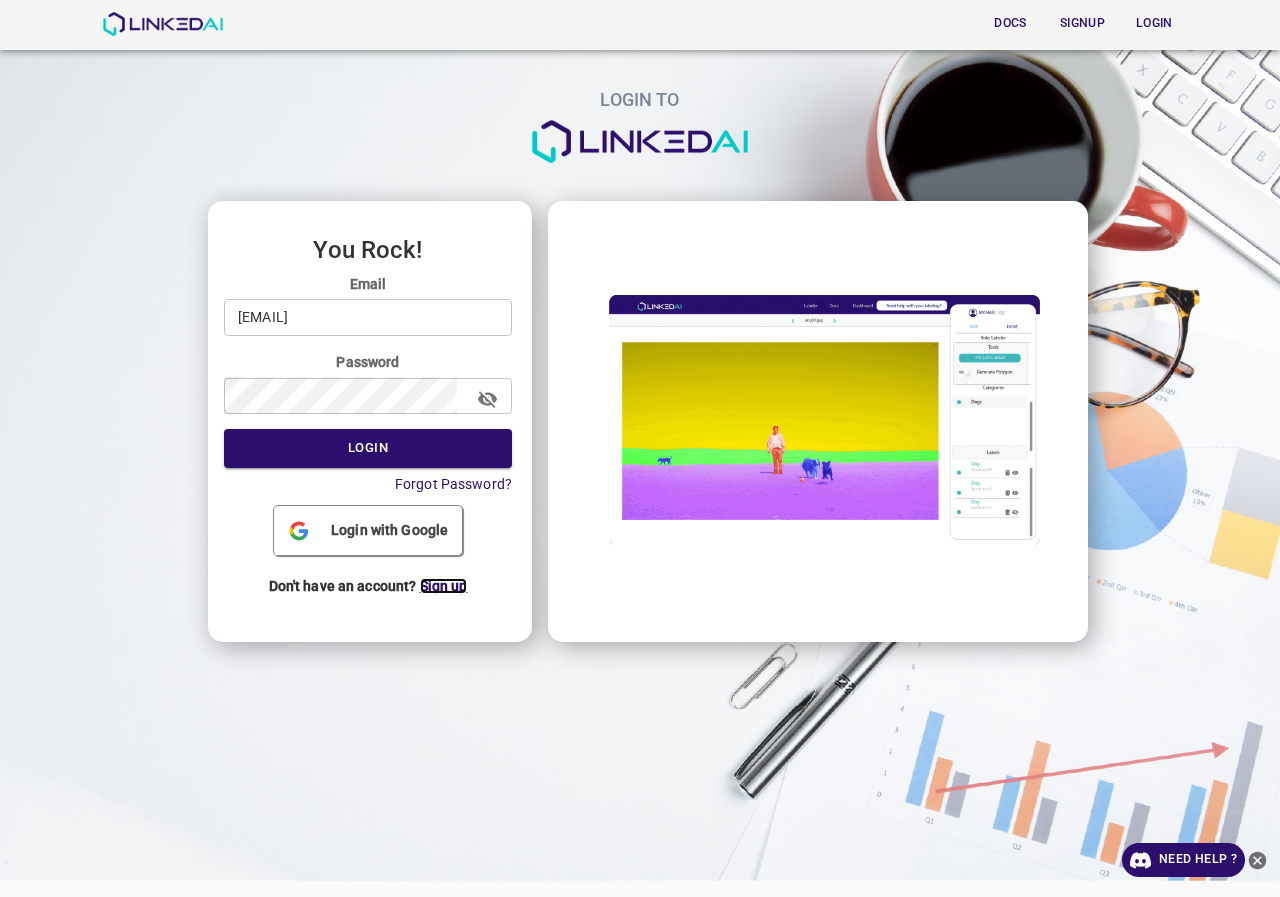 click on "Sign up" at bounding box center (444, 586) 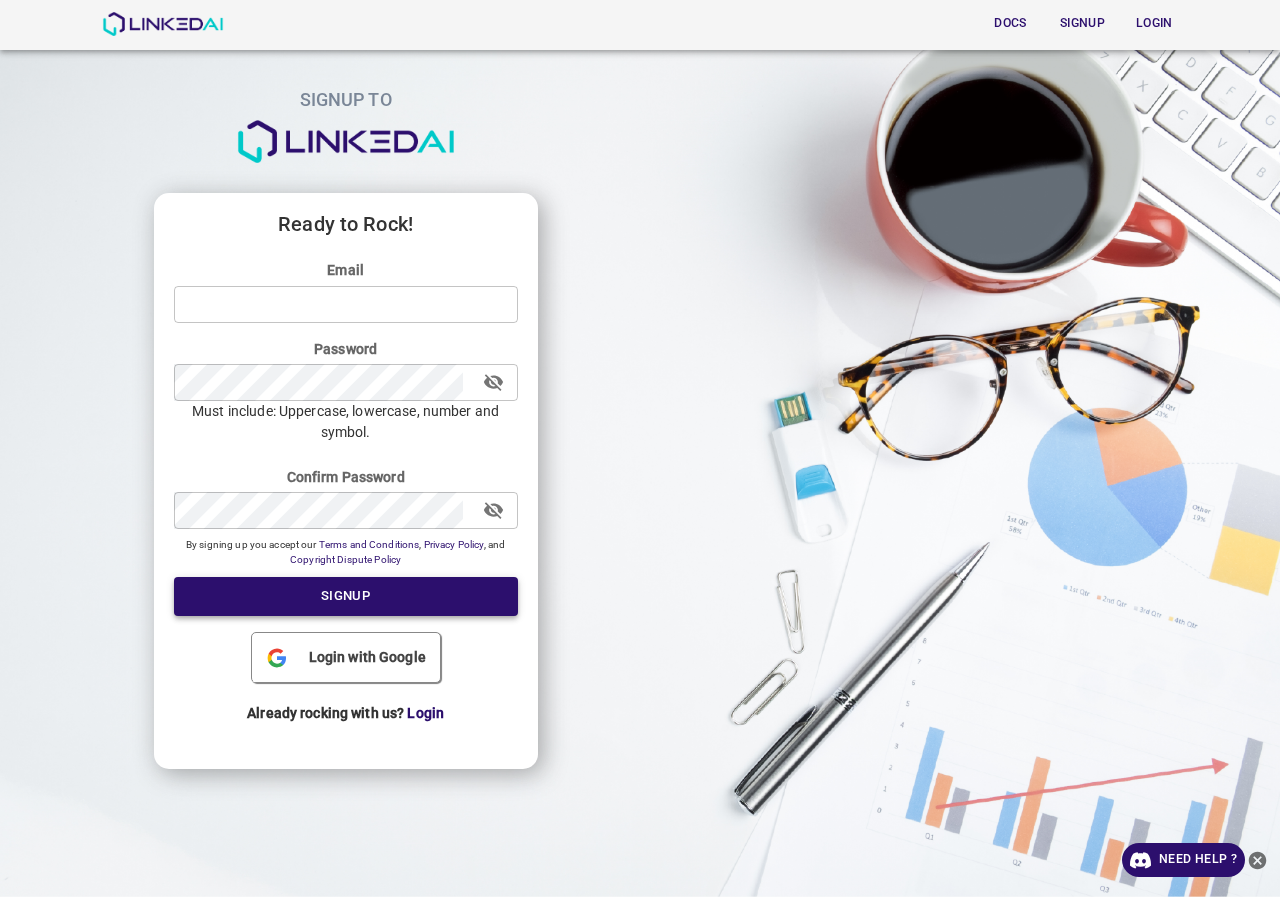 type on "admin@[DOMAIN]" 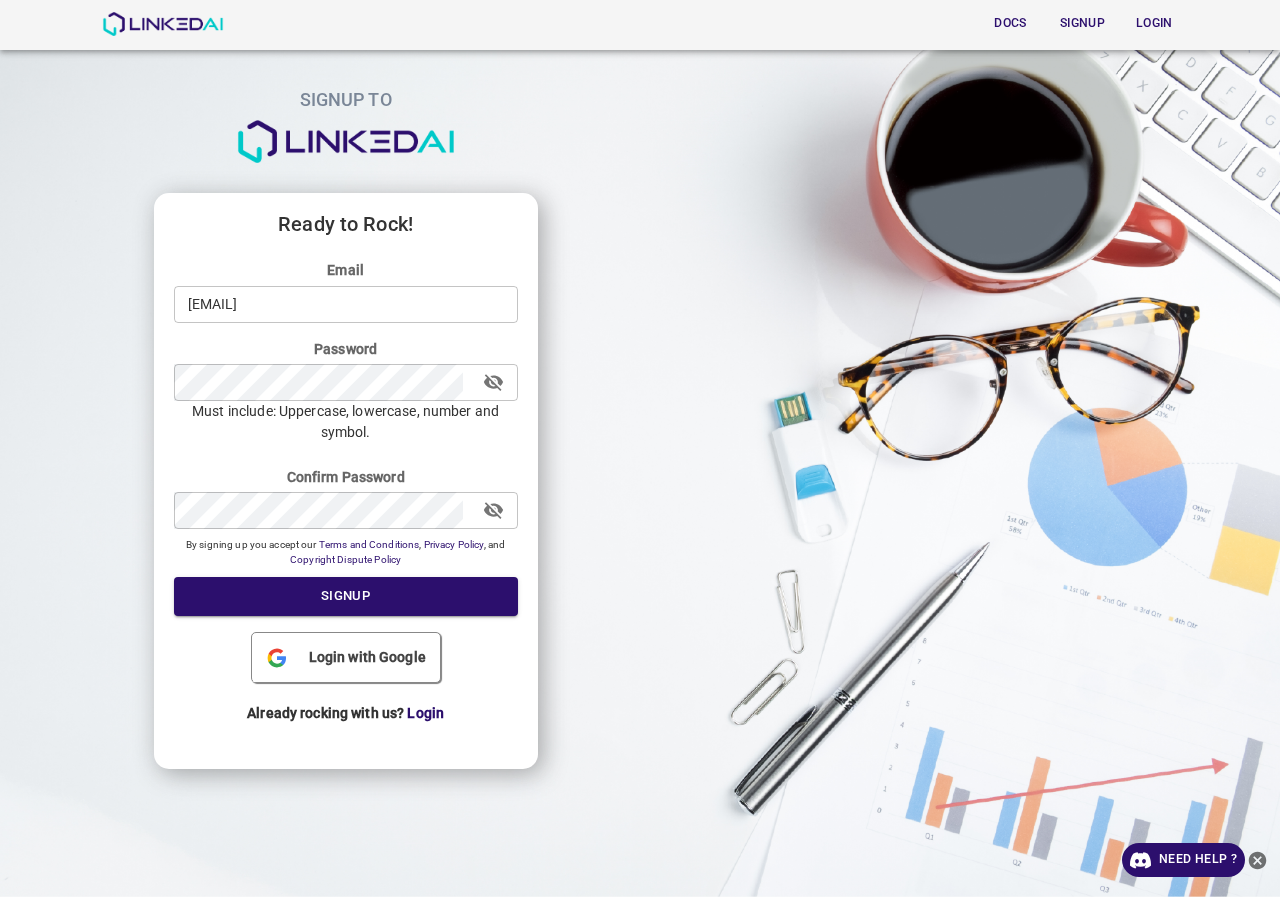 click on "admin@[DOMAIN]" at bounding box center (346, 303) 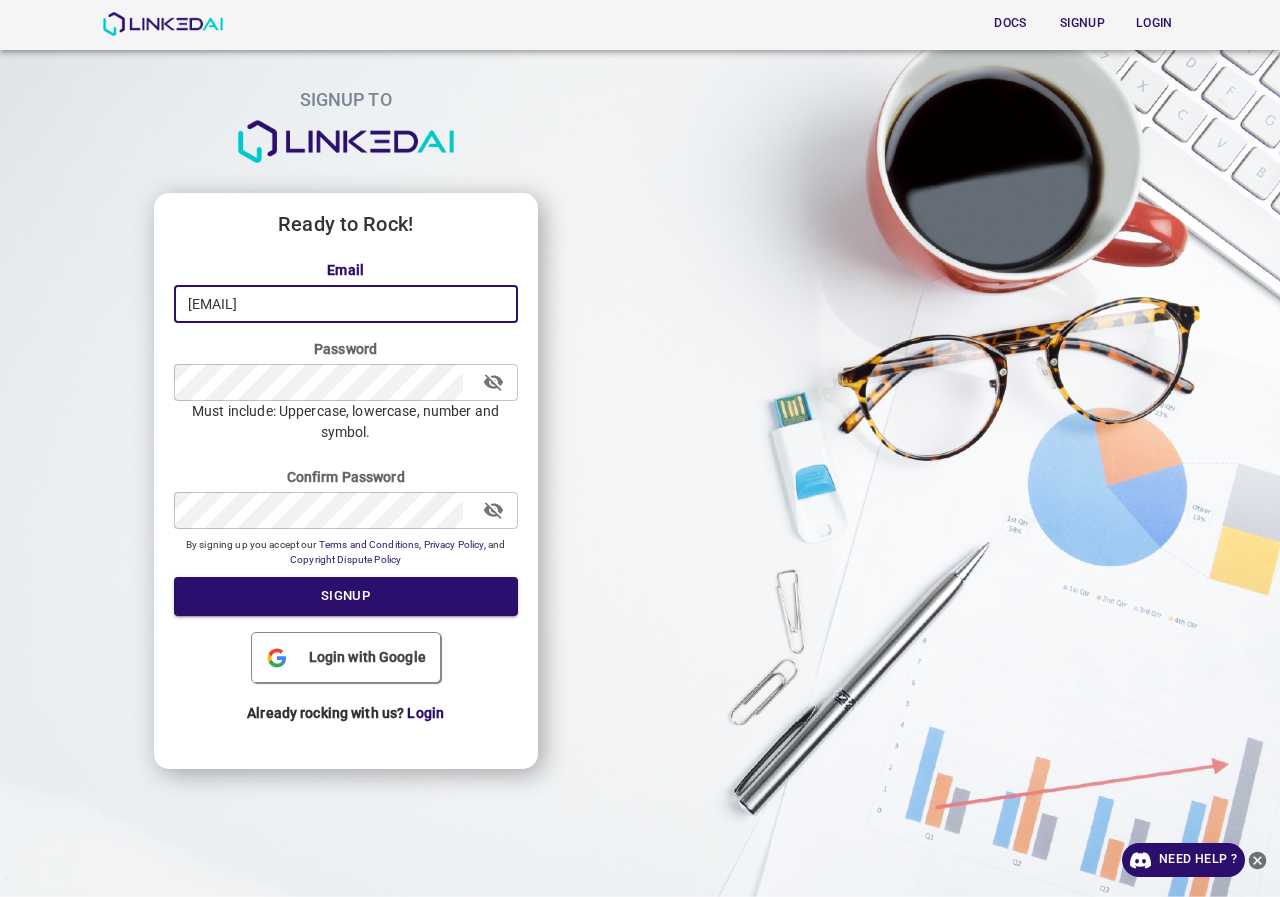 click on "Ready to Rock!" at bounding box center [346, 231] 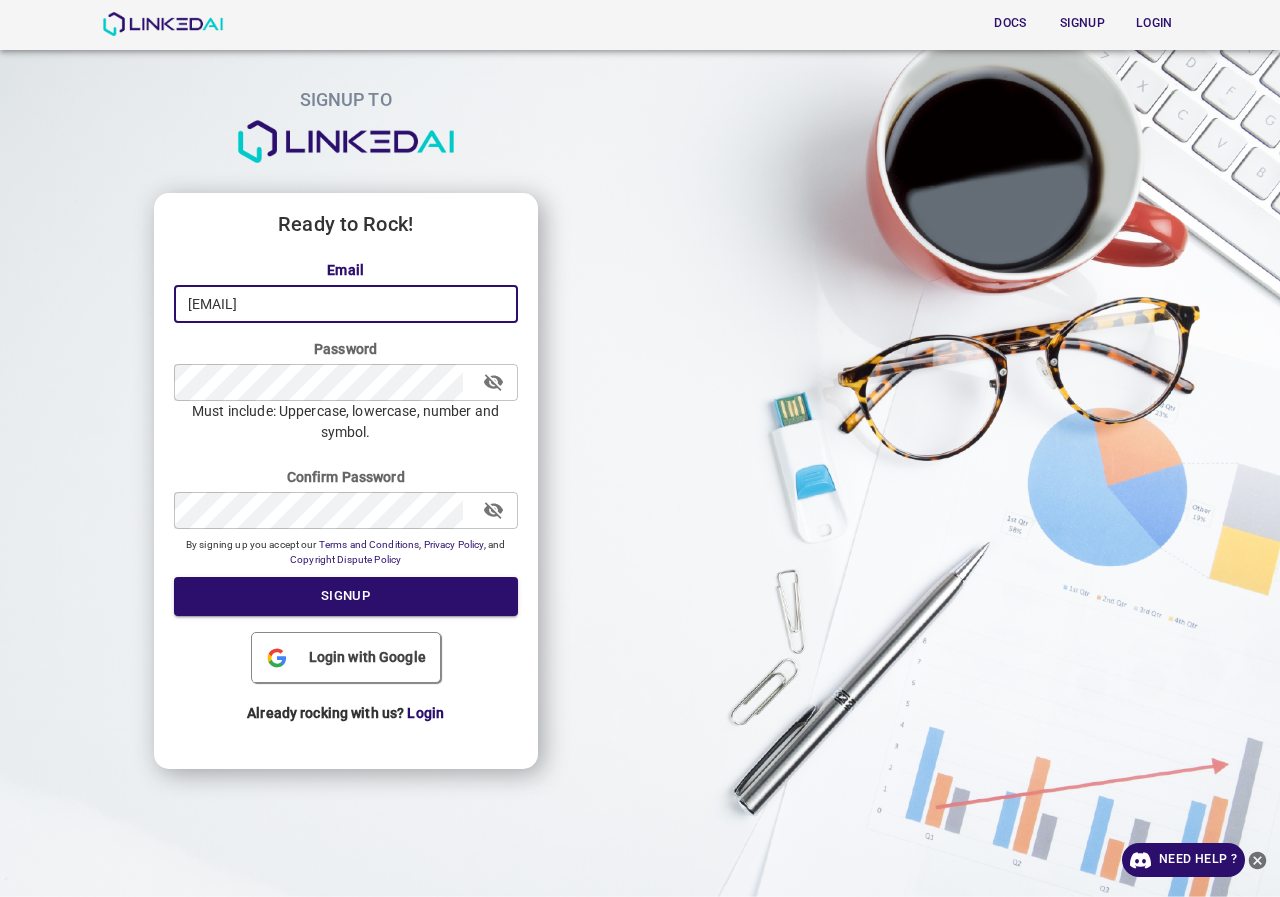 drag, startPoint x: 384, startPoint y: 310, endPoint x: 143, endPoint y: 310, distance: 241 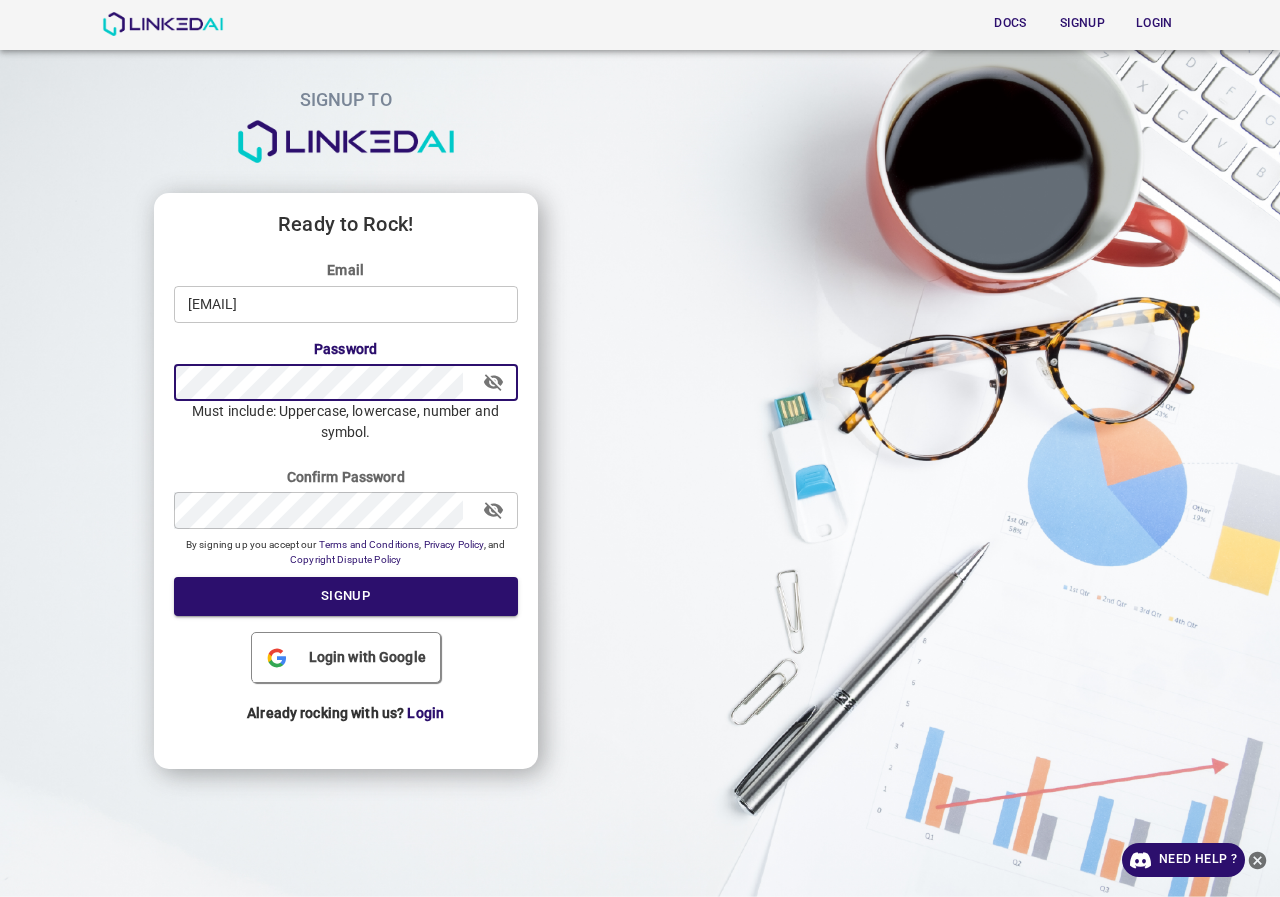 click on "SIGNUP TO Ready to Rock! Email admin@linkedai.co ​ Password ​ Must include:   Uppercase, lowercase, number and symbol. Confirm Password ​ By signing up you accept our   Terms and Conditions ,     Privacy Policy , and     Copyright Dispute Policy Signup Login with Google Already rocking with us?   Login" at bounding box center [640, 448] 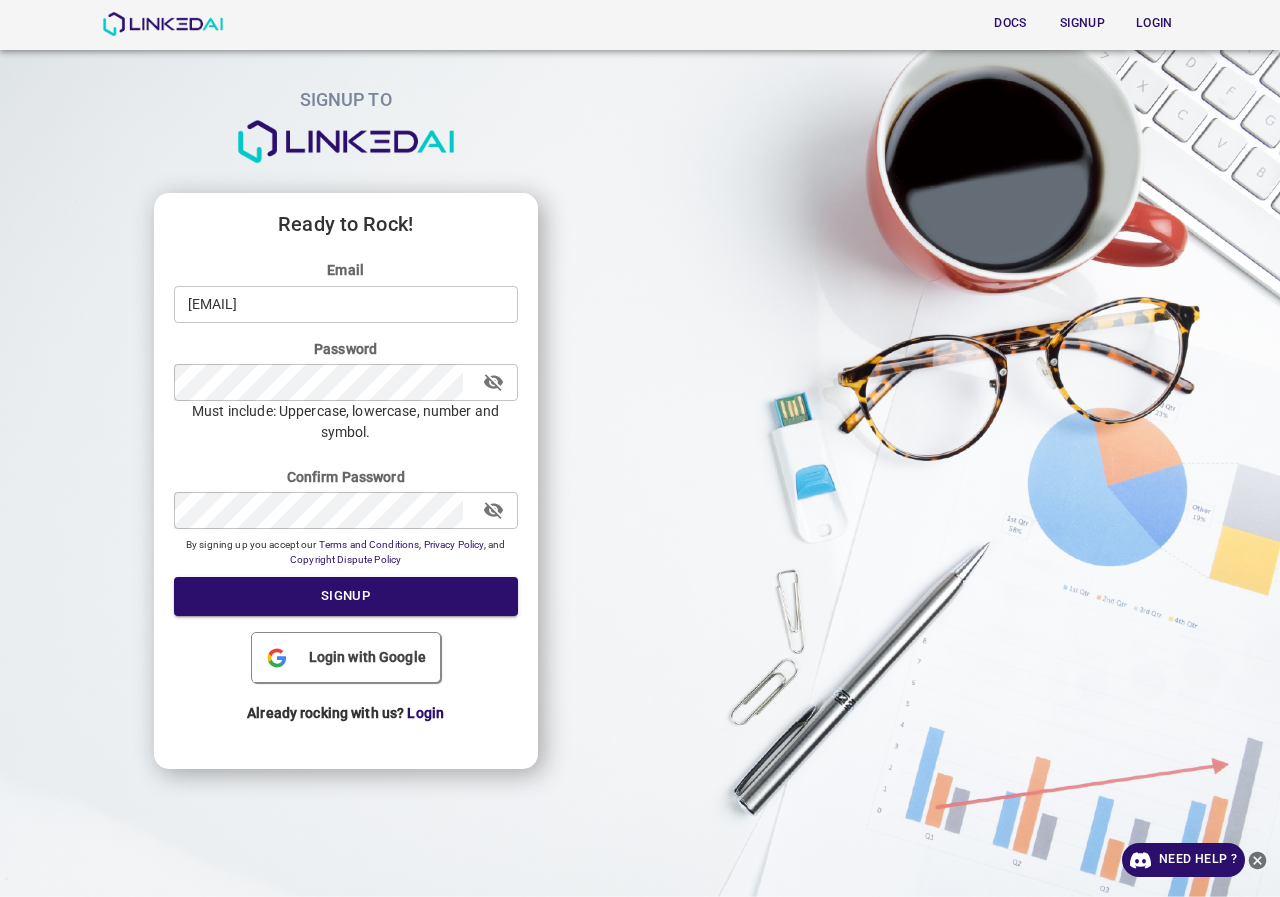 click on "Ready to Rock! Email admin@linkedai.co ​ Password ​ Must include:   Uppercase, lowercase, number and symbol. Confirm Password ​ By signing up you accept our   Terms and Conditions ,     Privacy Policy , and     Copyright Dispute Policy Signup Login with Google Already rocking with us?   Login" at bounding box center (346, 481) 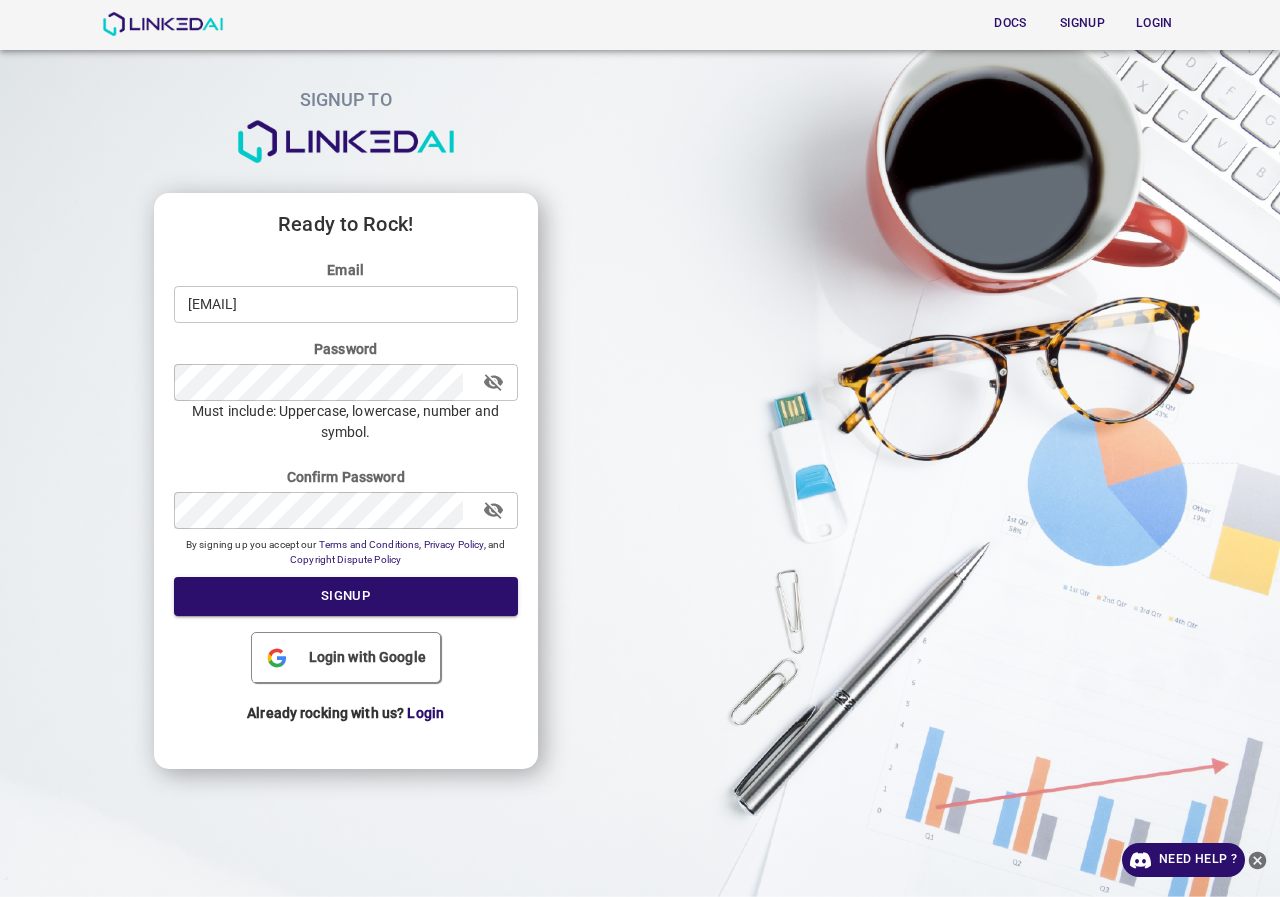 click on "SIGNUP TO Ready to Rock! Email admin@linkedai.co ​ Password ​ Must include:   Uppercase, lowercase, number and symbol. Confirm Password ​ By signing up you accept our   Terms and Conditions ,     Privacy Policy , and     Copyright Dispute Policy Signup Login with Google Already rocking with us?   Login" at bounding box center (640, 448) 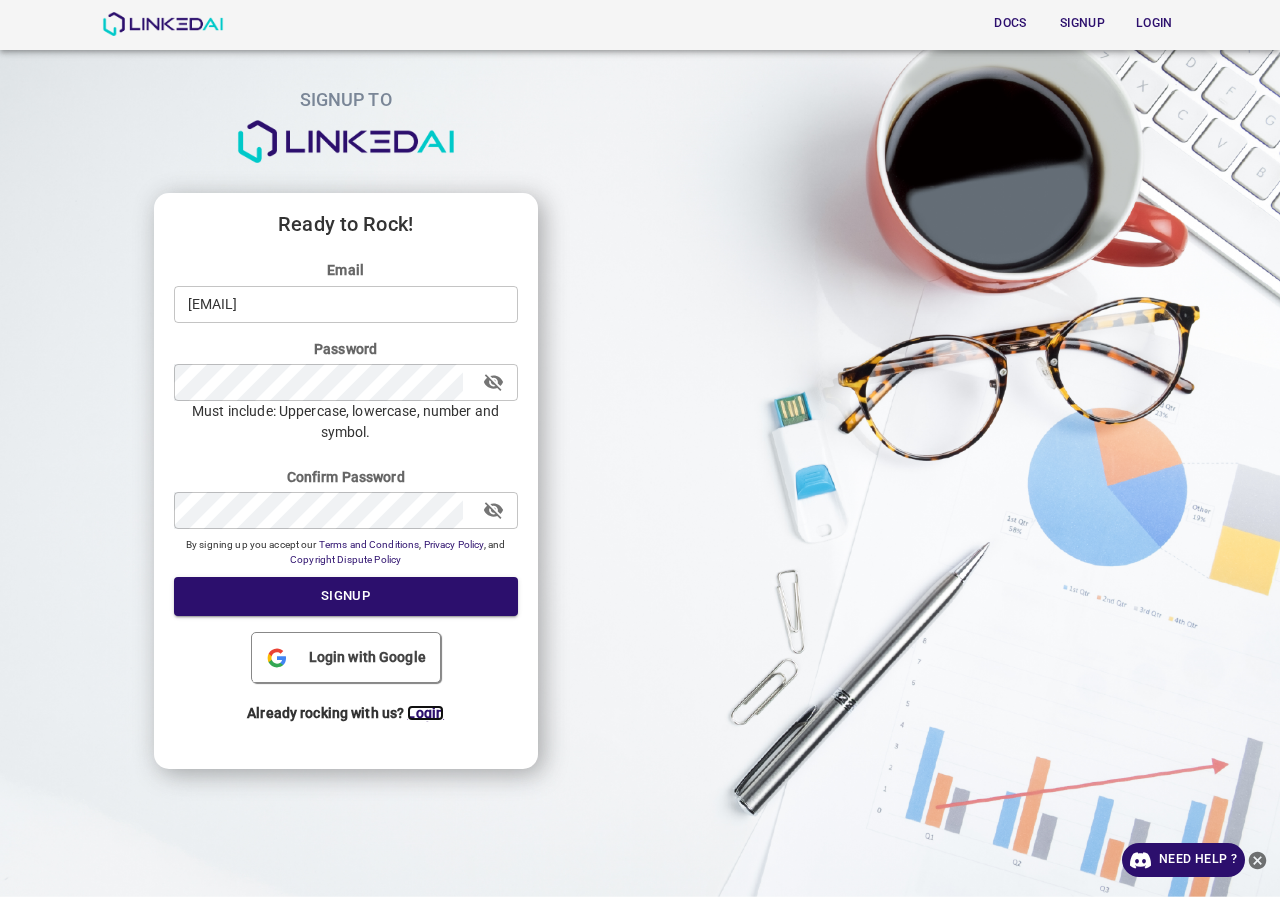 click on "Login" at bounding box center (425, 713) 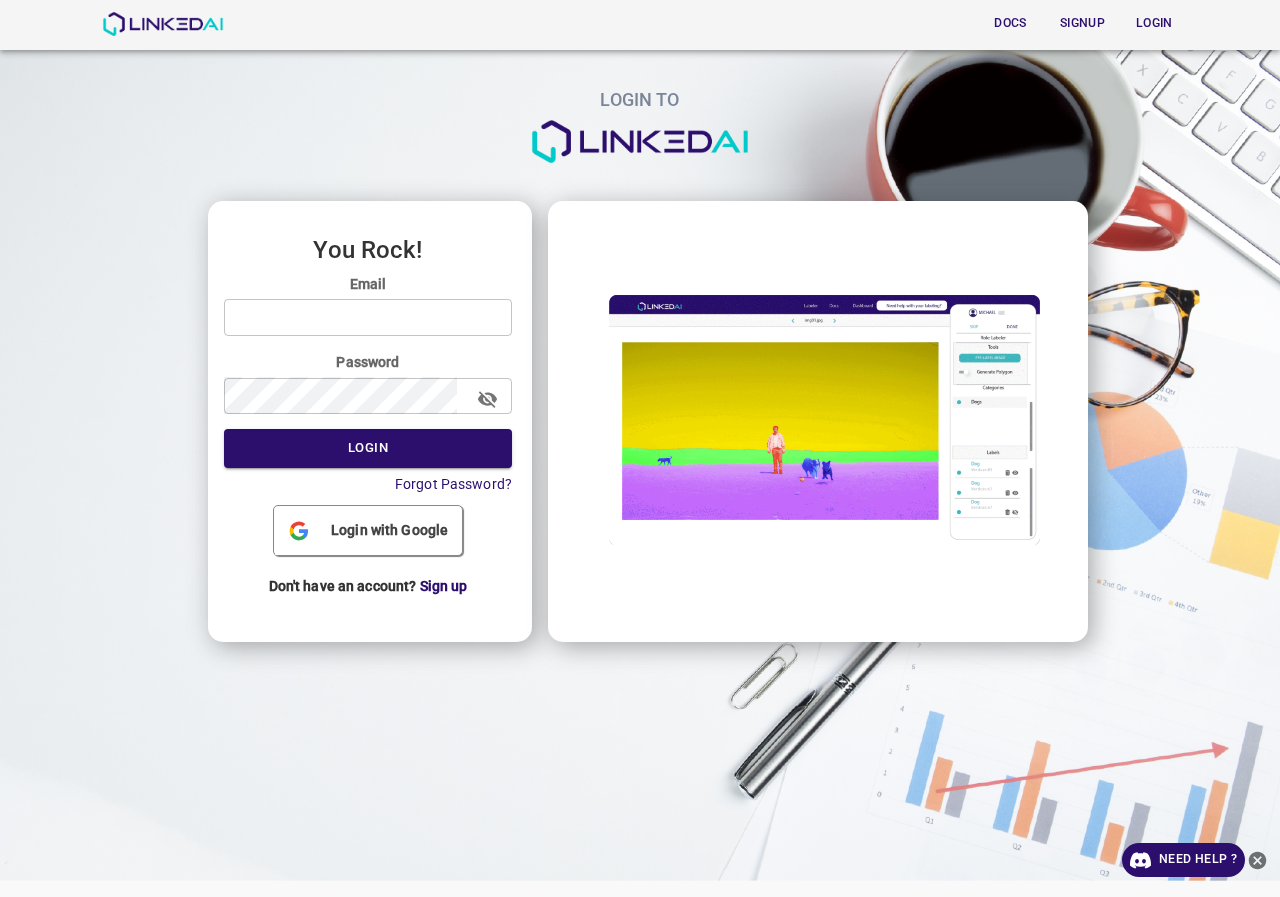 type on "admin@[DOMAIN]" 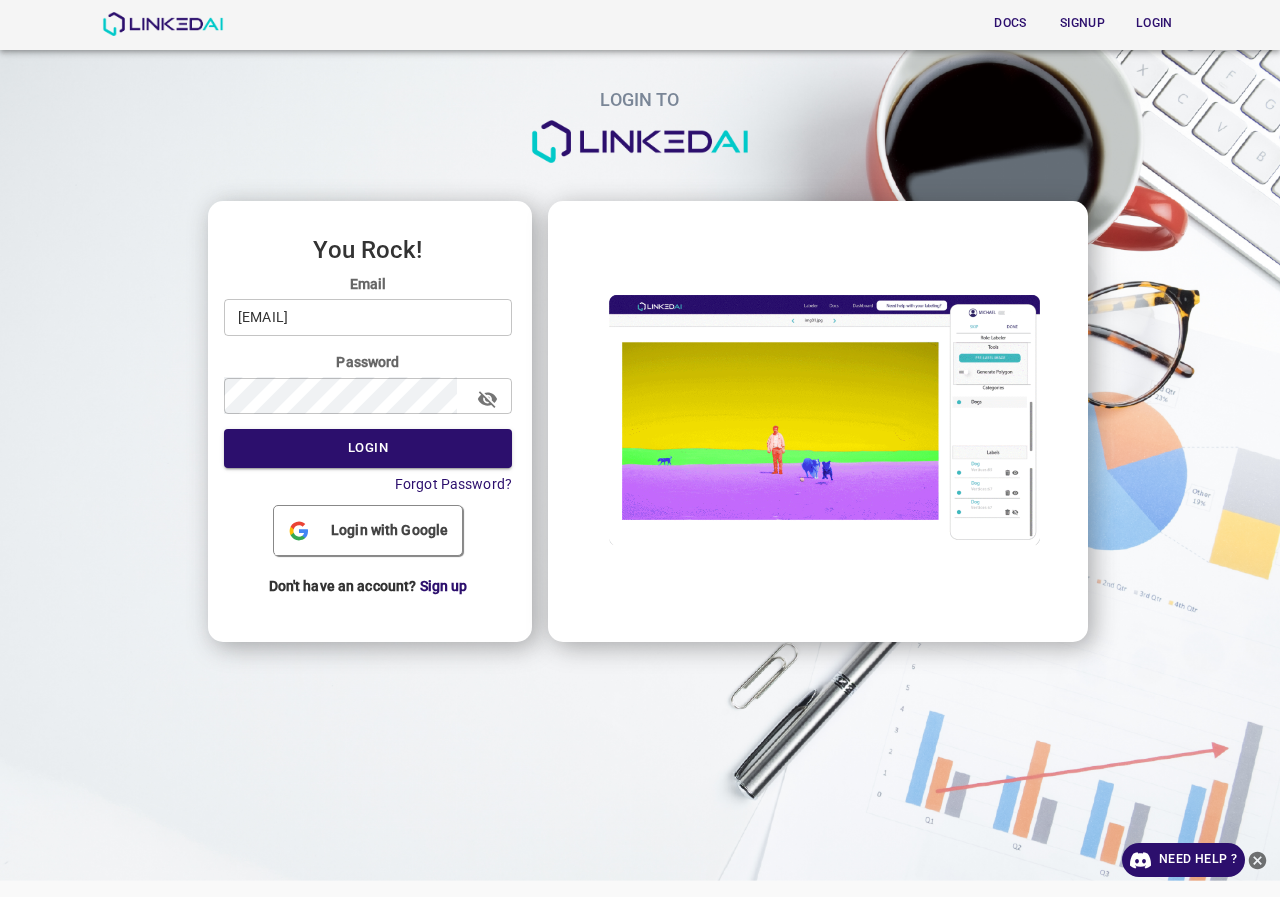 click on "admin@[DOMAIN]" at bounding box center [368, 317] 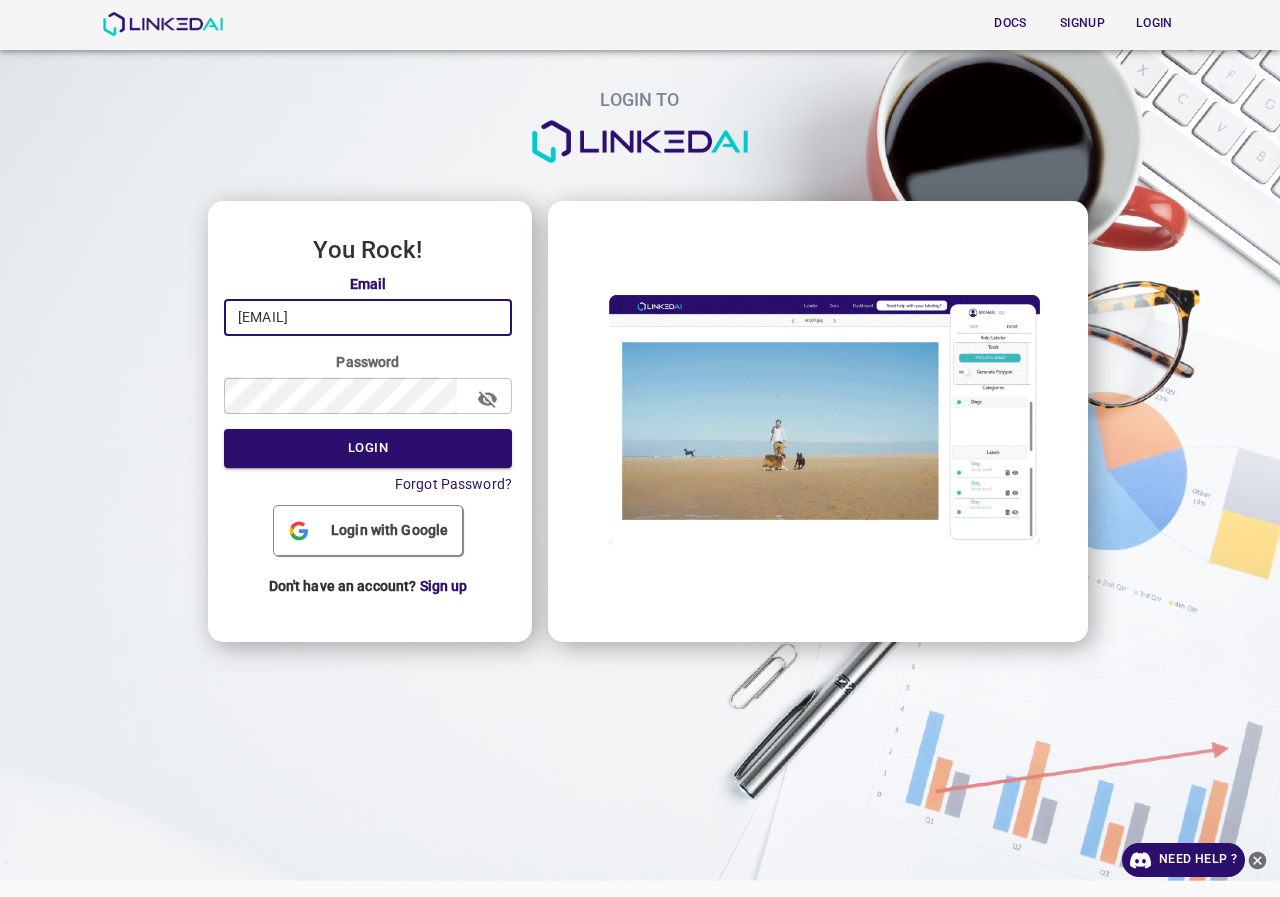 click on "admin@[DOMAIN]" at bounding box center (368, 317) 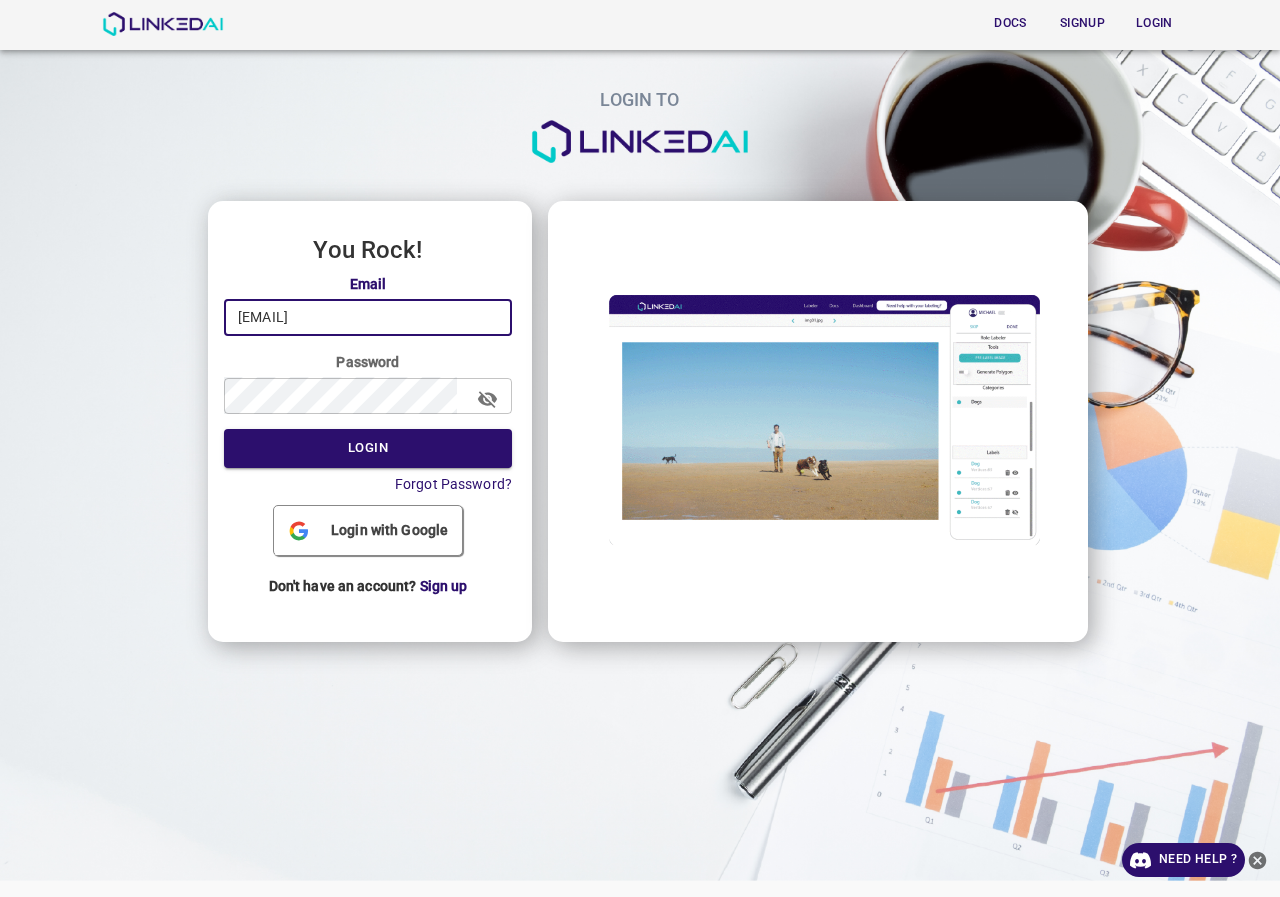 drag, startPoint x: 229, startPoint y: 315, endPoint x: 438, endPoint y: 316, distance: 209.0024 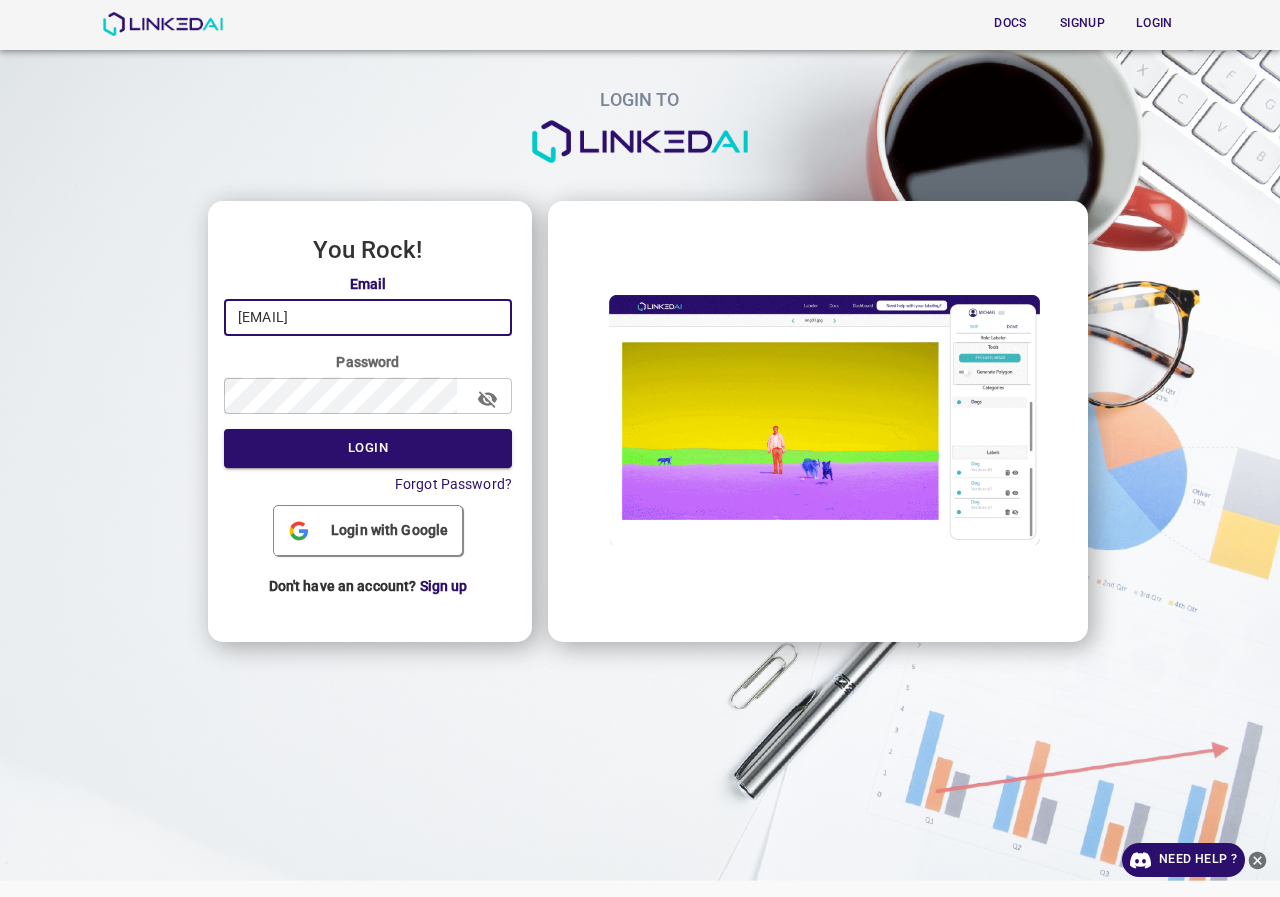 click on "admin@[DOMAIN]" at bounding box center [368, 317] 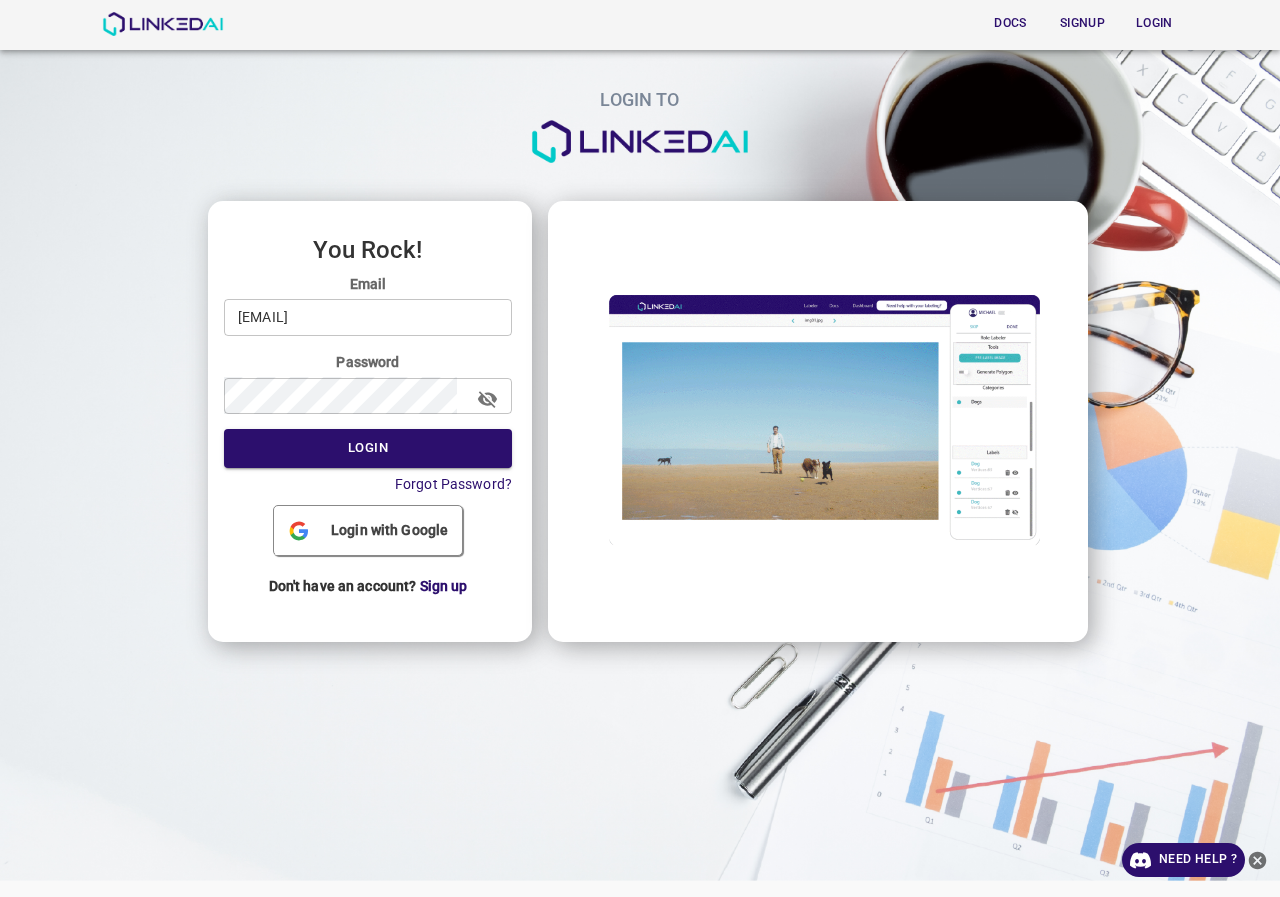 click at bounding box center [92, 421] 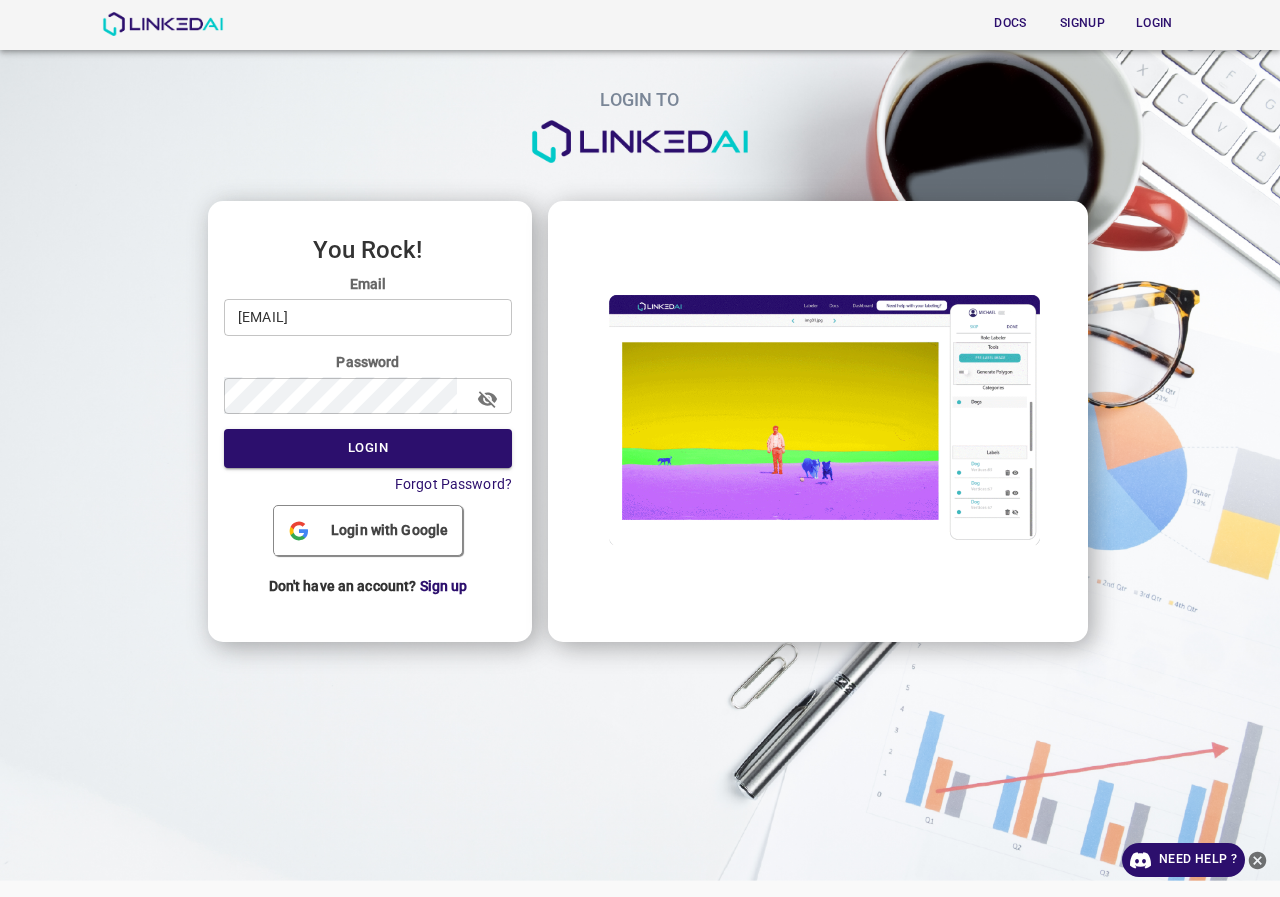 click on "Login with Google" at bounding box center [389, 530] 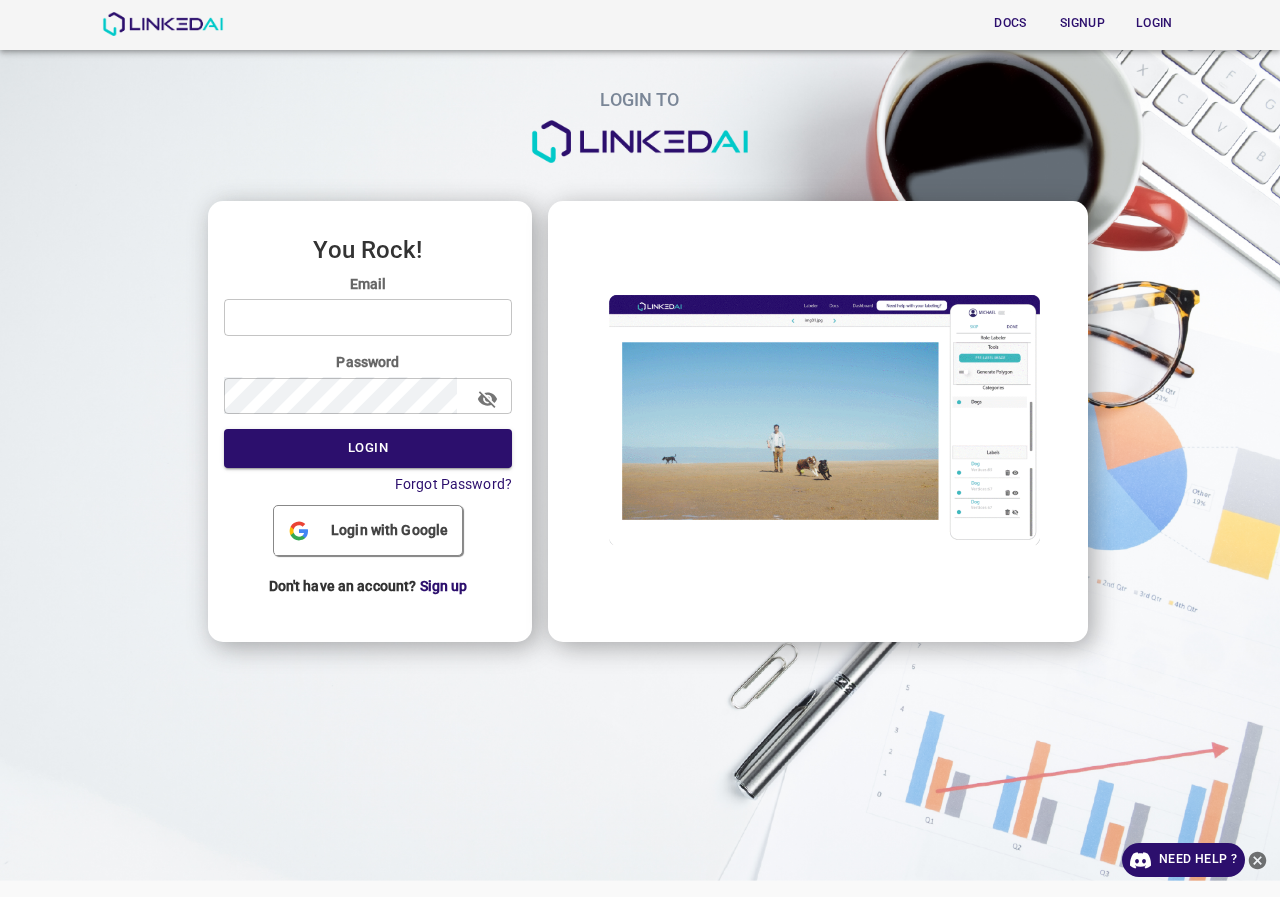 scroll, scrollTop: 0, scrollLeft: 0, axis: both 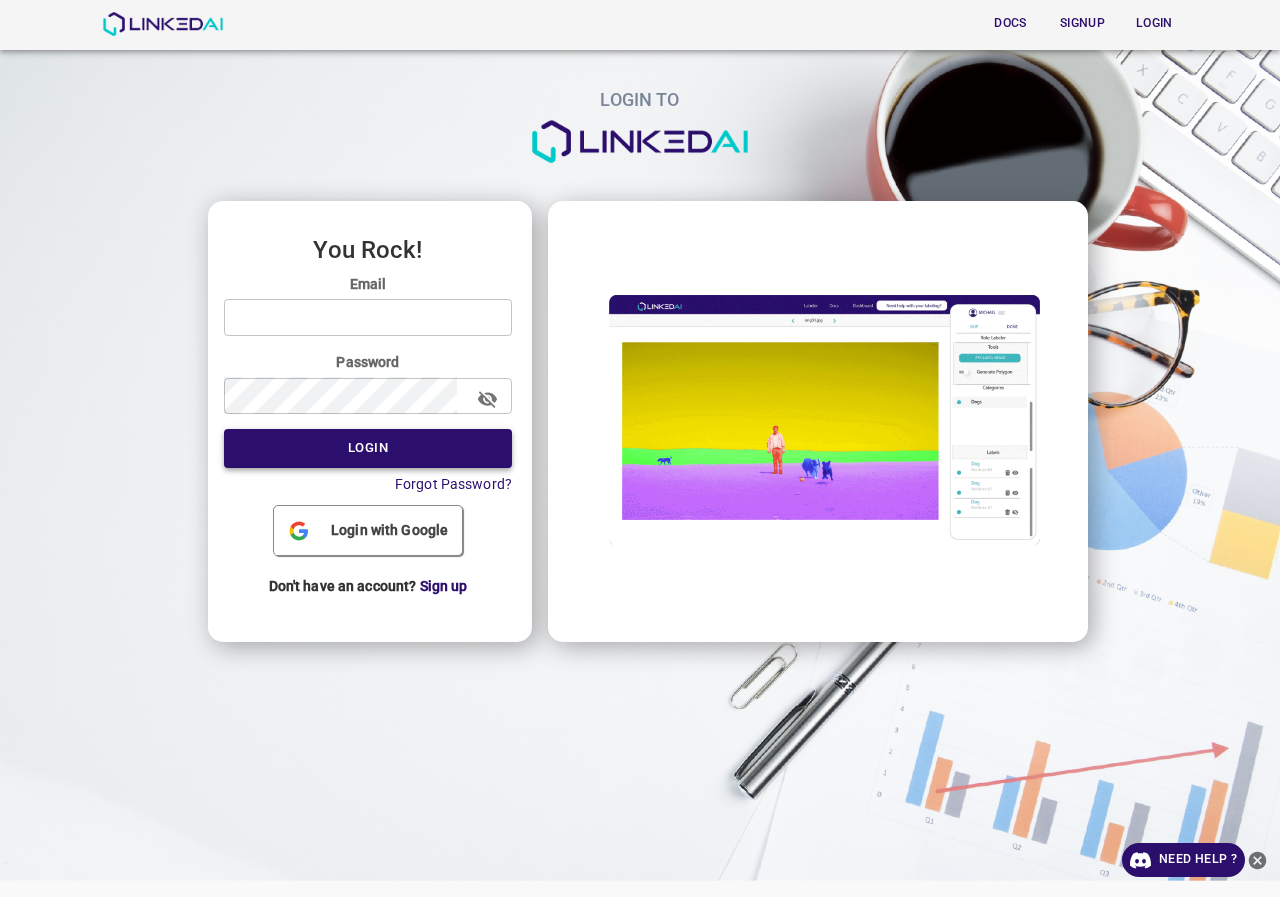 type on "admin@[DOMAIN]" 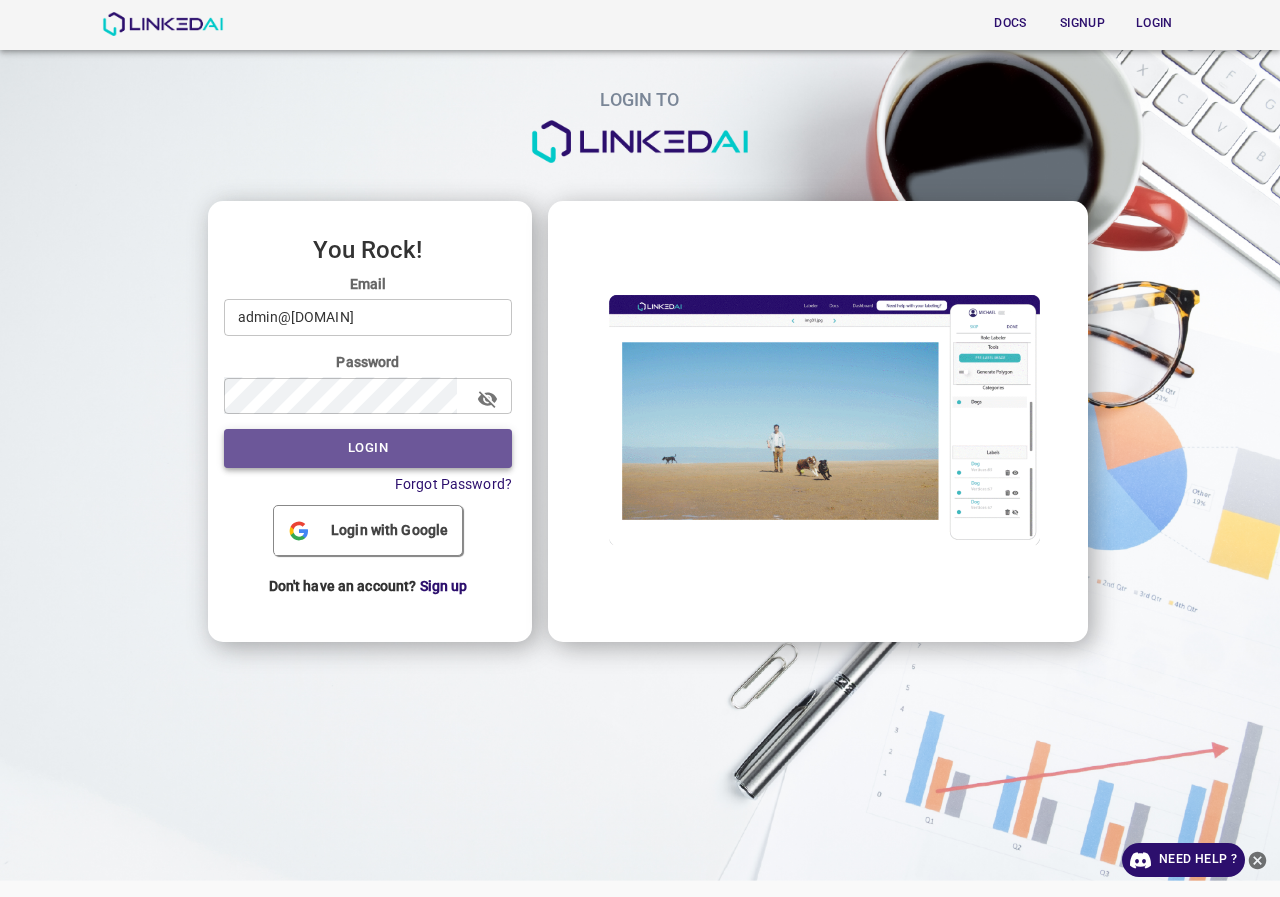 click on "Login" at bounding box center (368, 448) 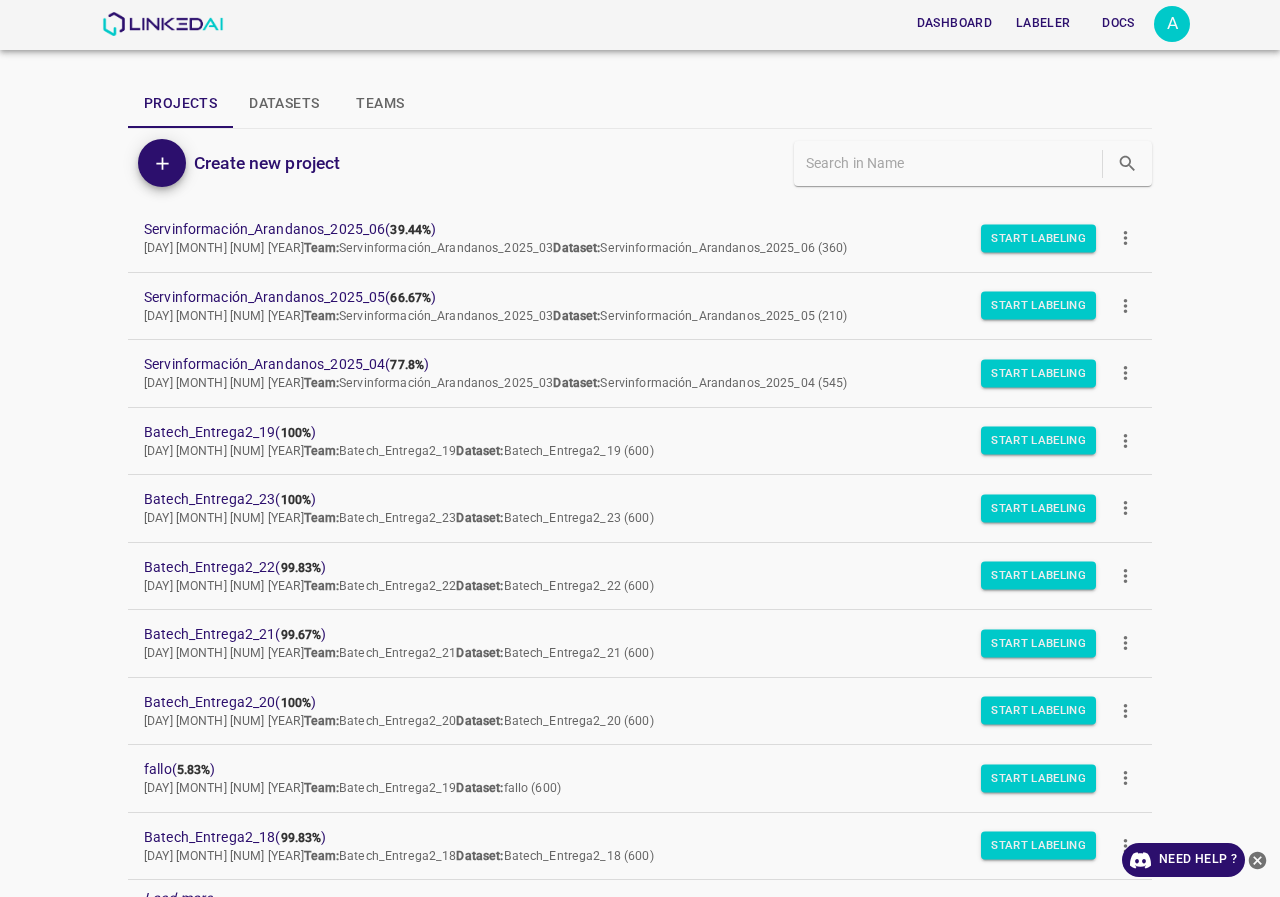 click on "A" at bounding box center [1172, 24] 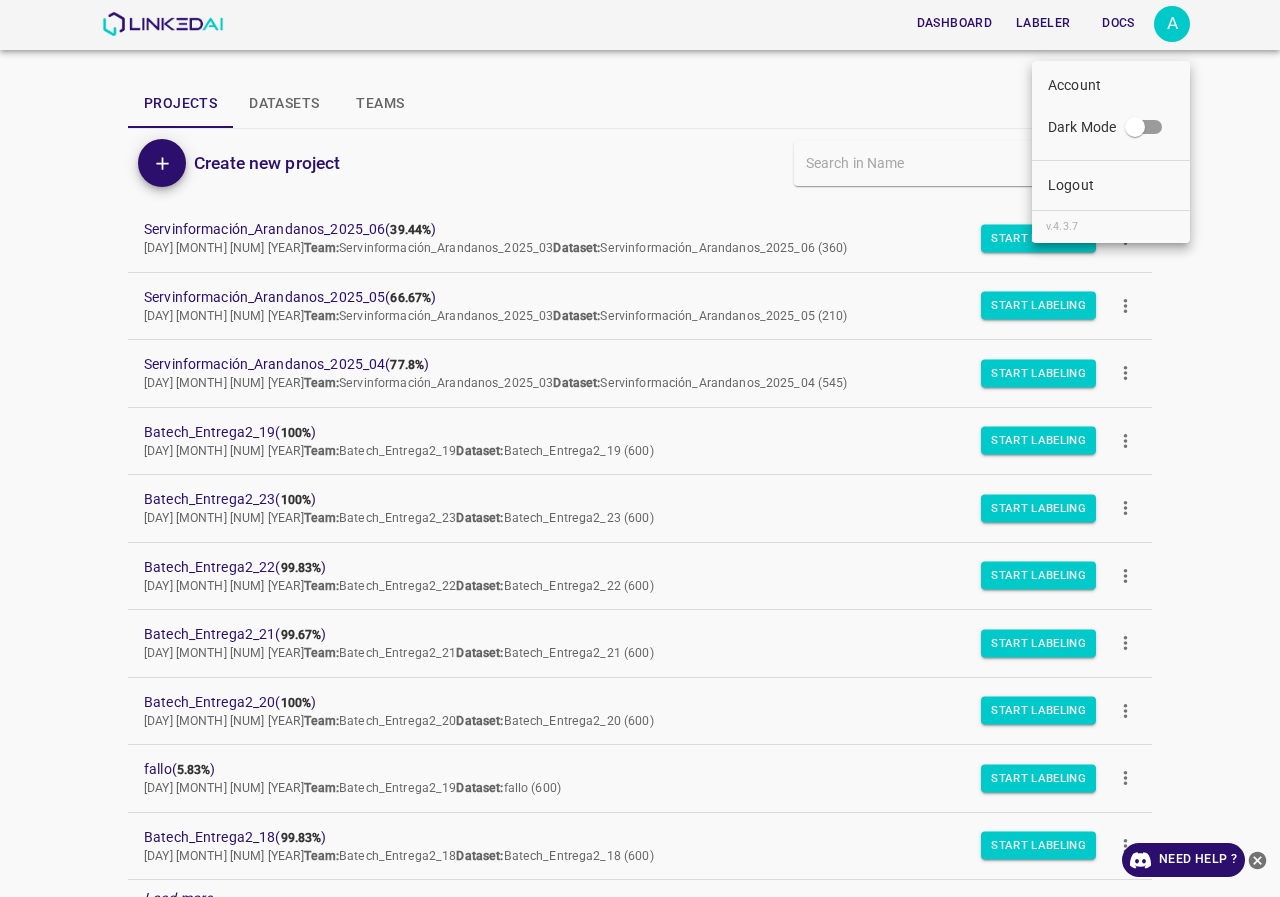 click on "Logout" at bounding box center [1111, 185] 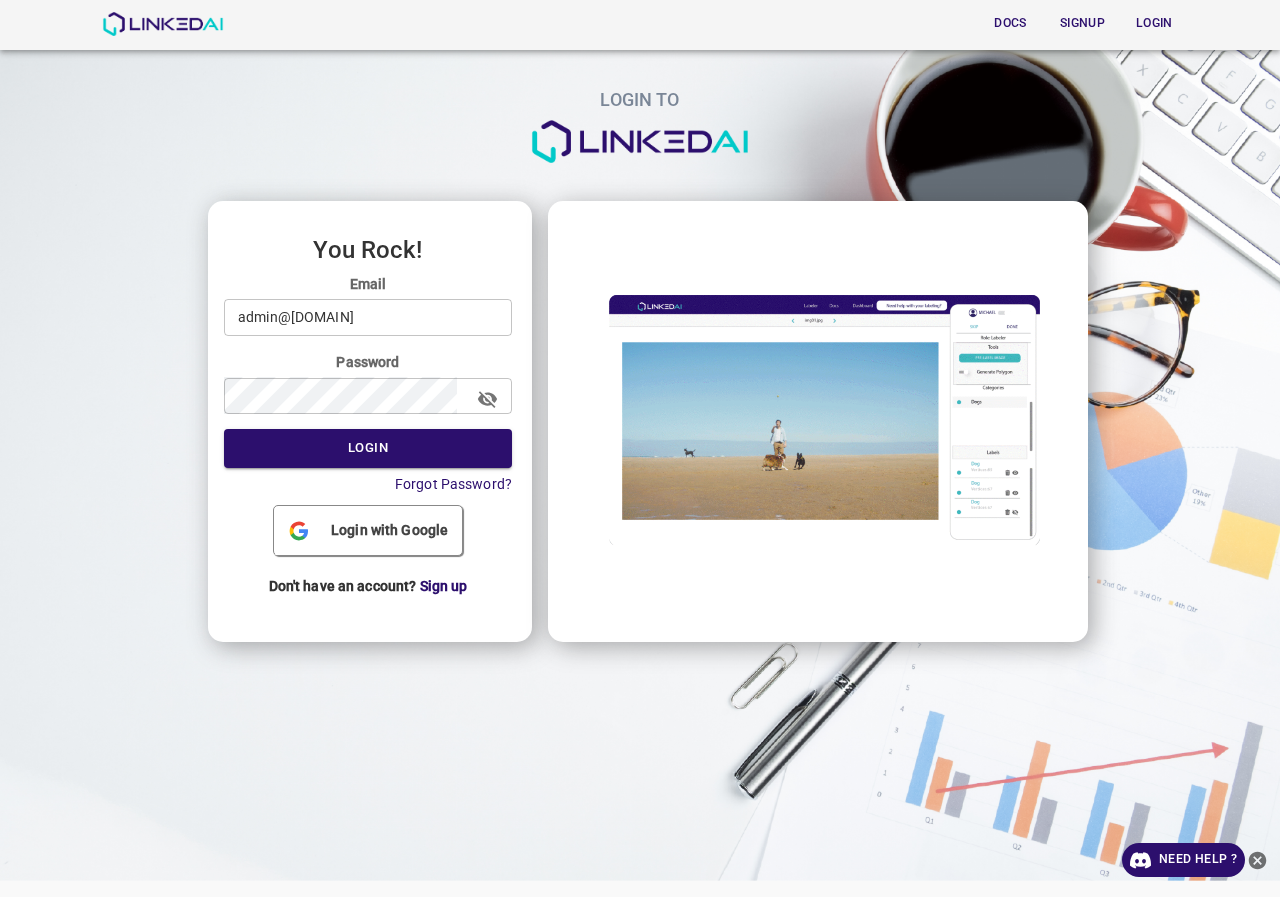 click on "Email admin@[DOMAIN] ​ Password ​ Login Forgot Password?" at bounding box center (368, 384) 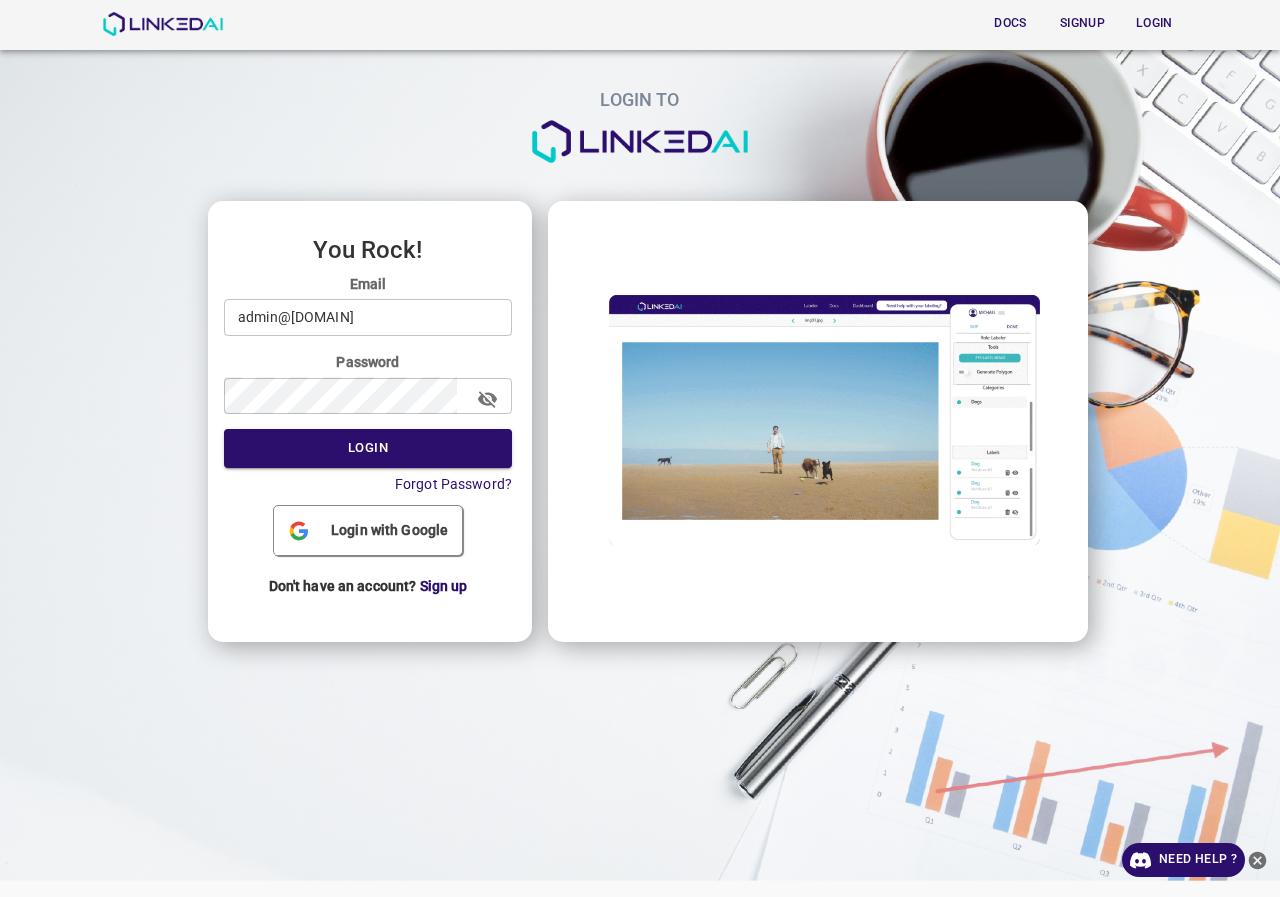 click on "admin@[DOMAIN]" at bounding box center [368, 317] 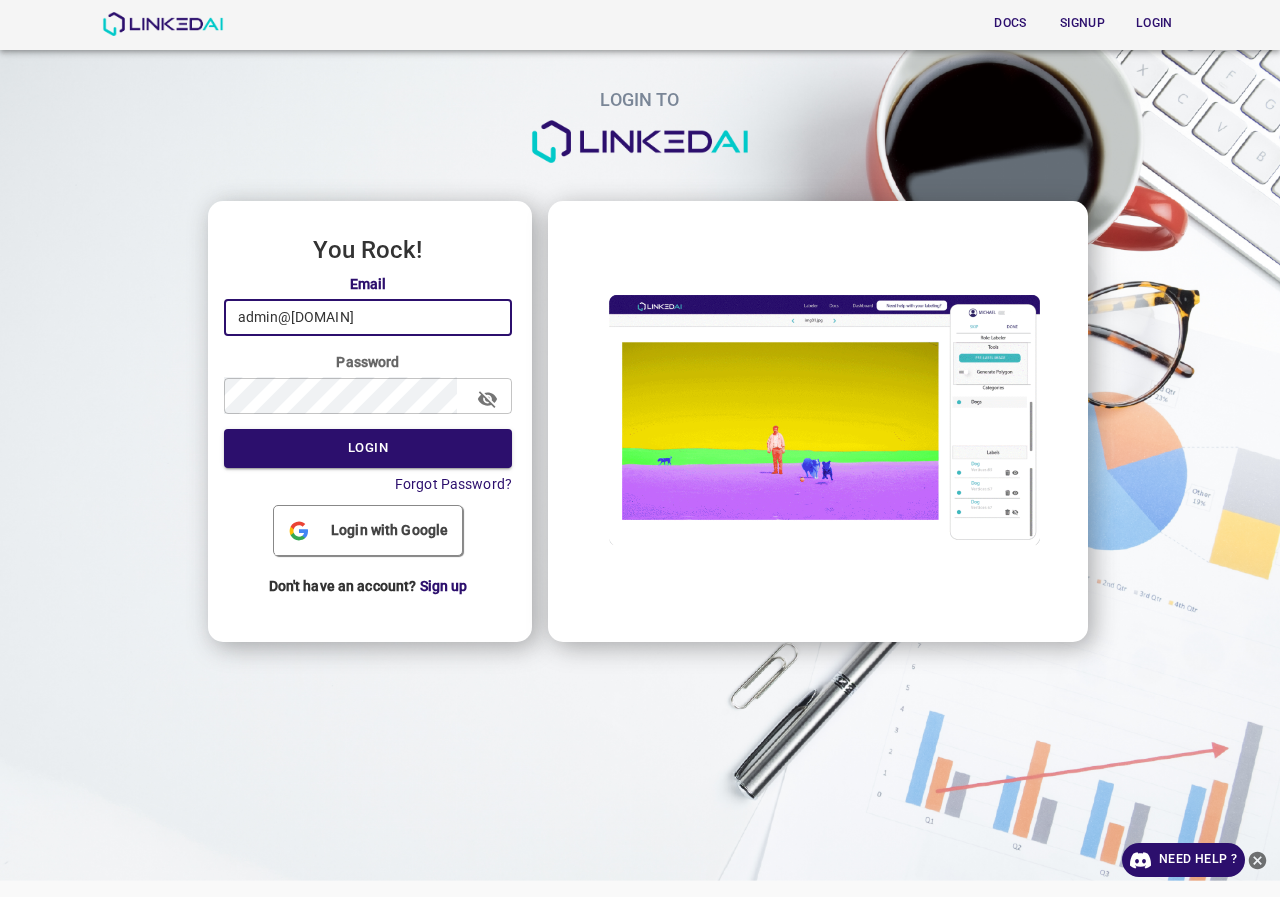 type on "pruebas@[DOMAIN]" 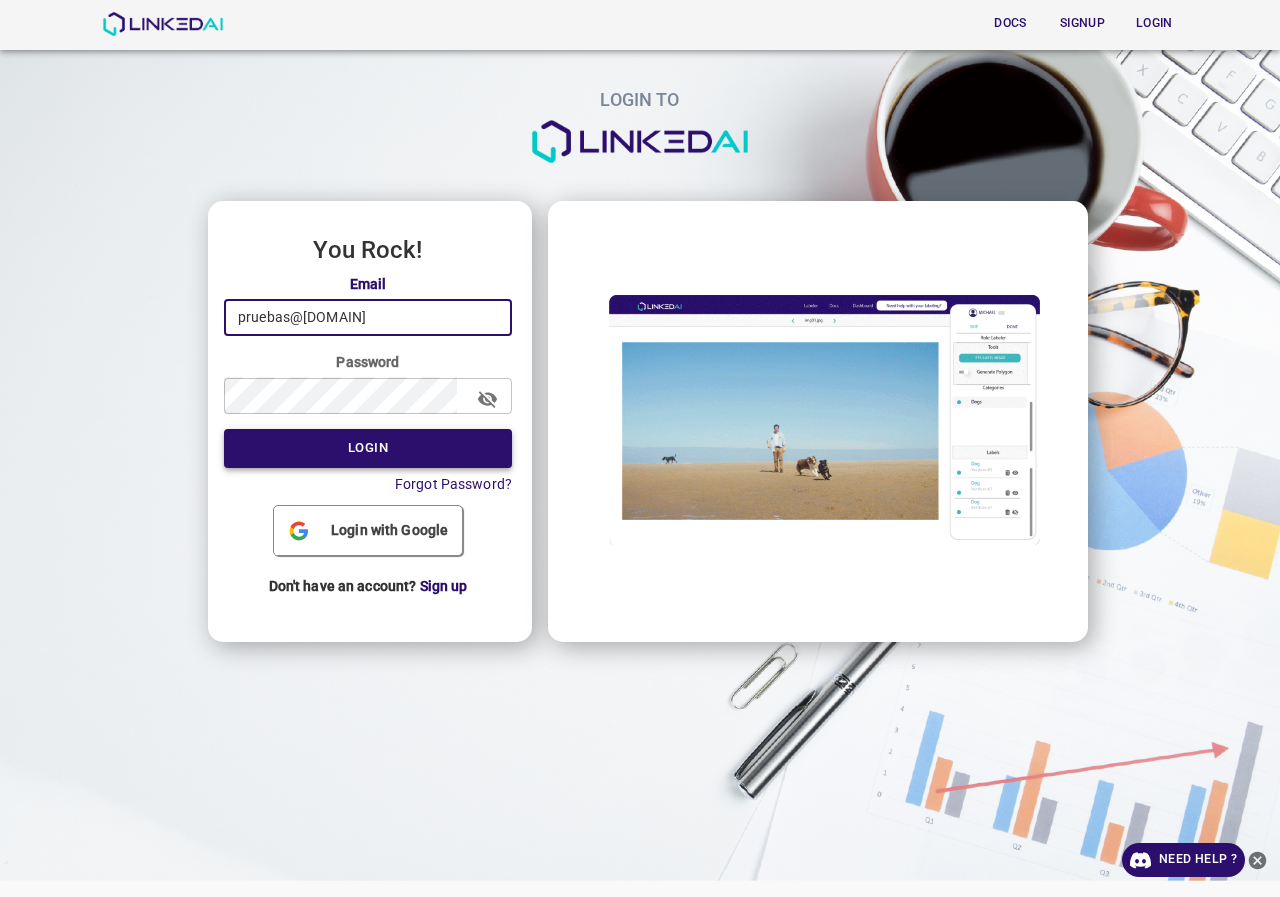 click on "Login" at bounding box center [368, 448] 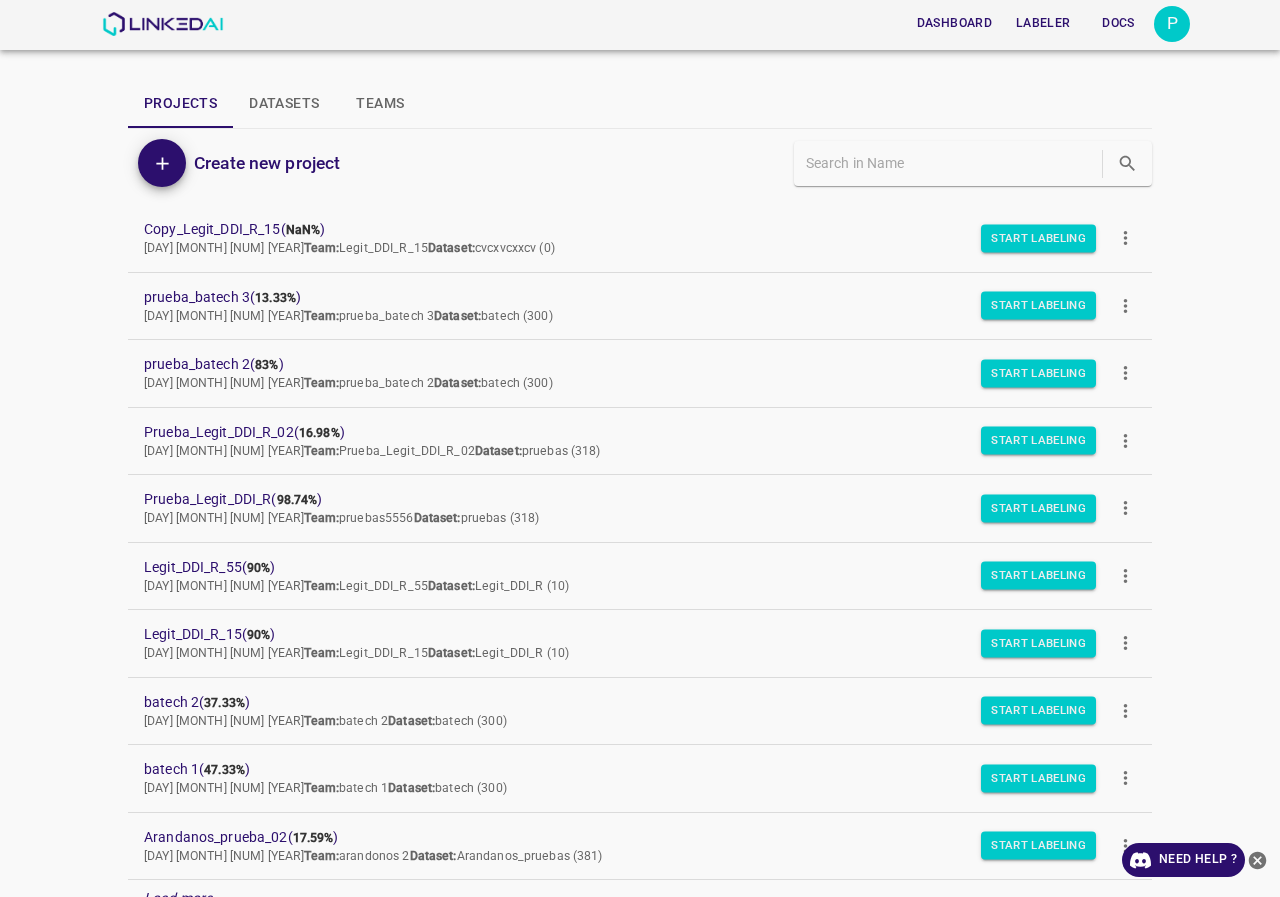 scroll, scrollTop: 173, scrollLeft: 0, axis: vertical 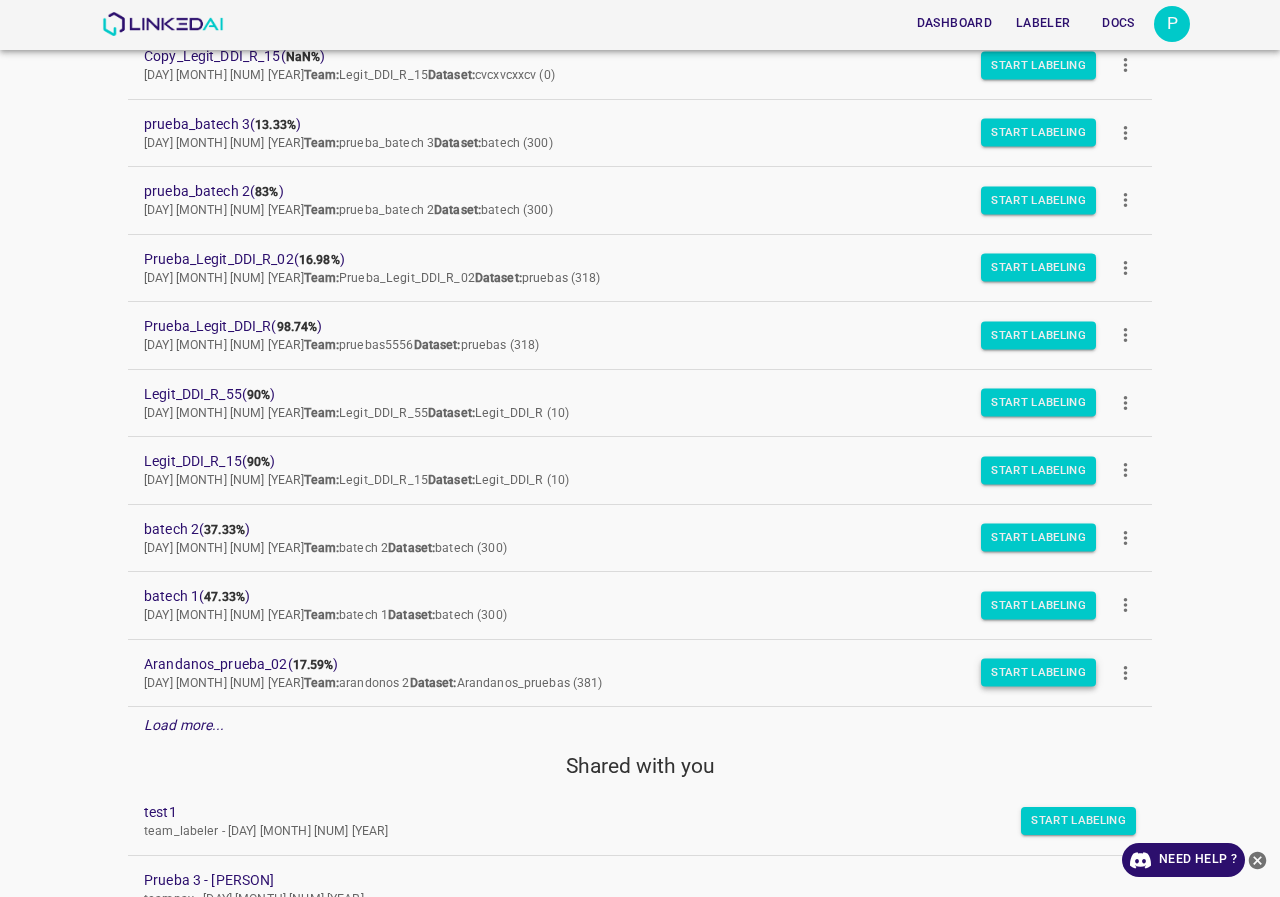click on "Start Labeling" at bounding box center [1038, 65] 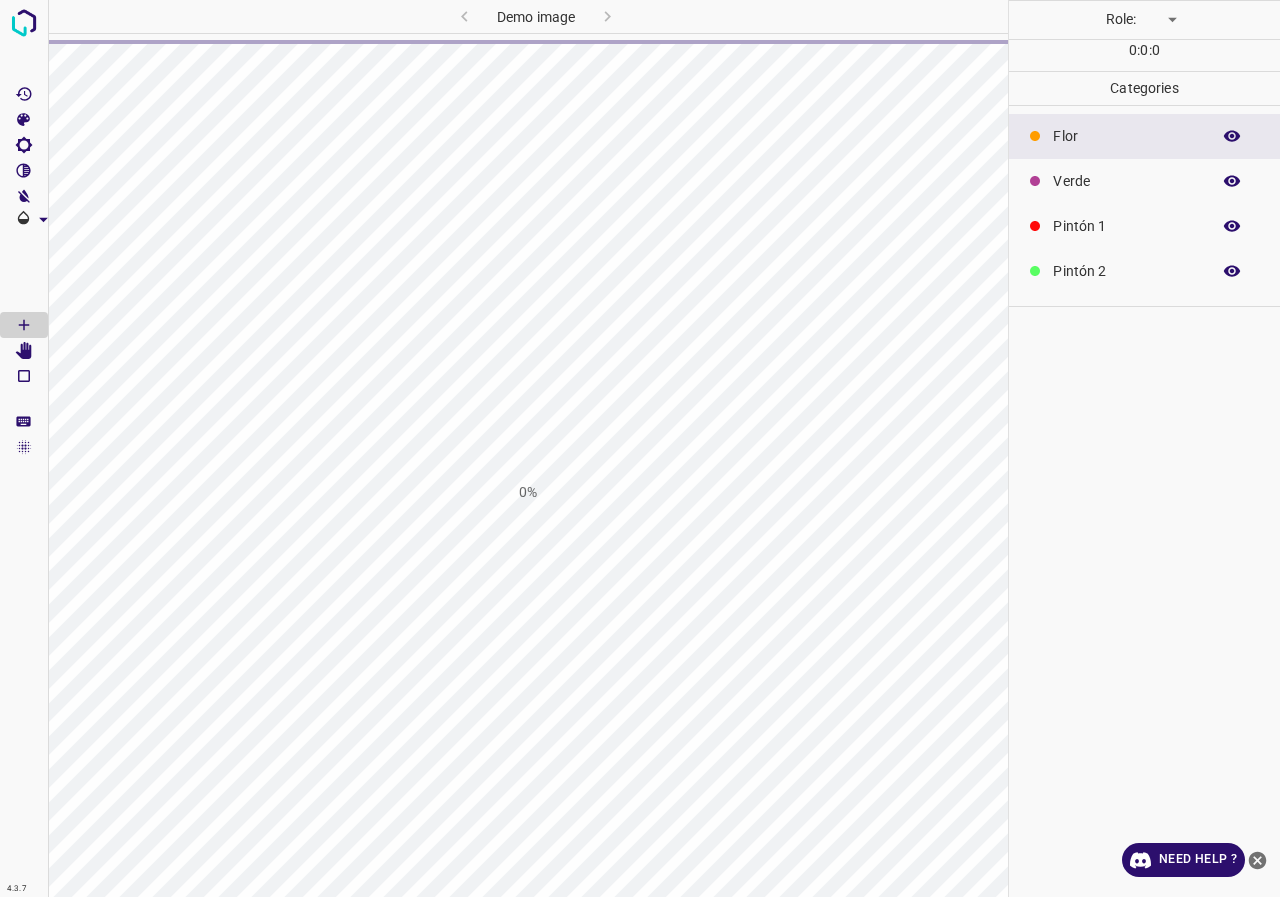 type on "labeler" 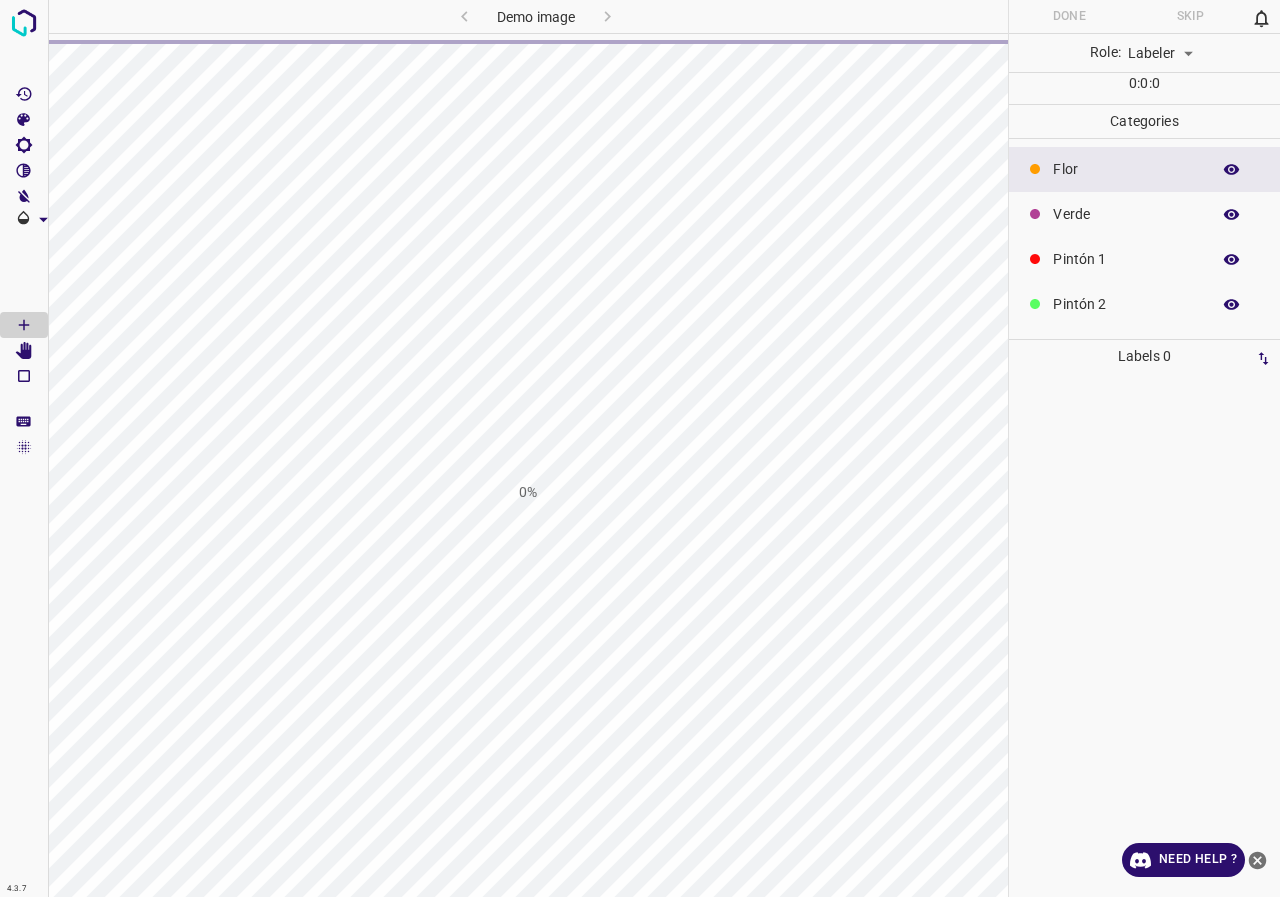 scroll, scrollTop: 0, scrollLeft: 0, axis: both 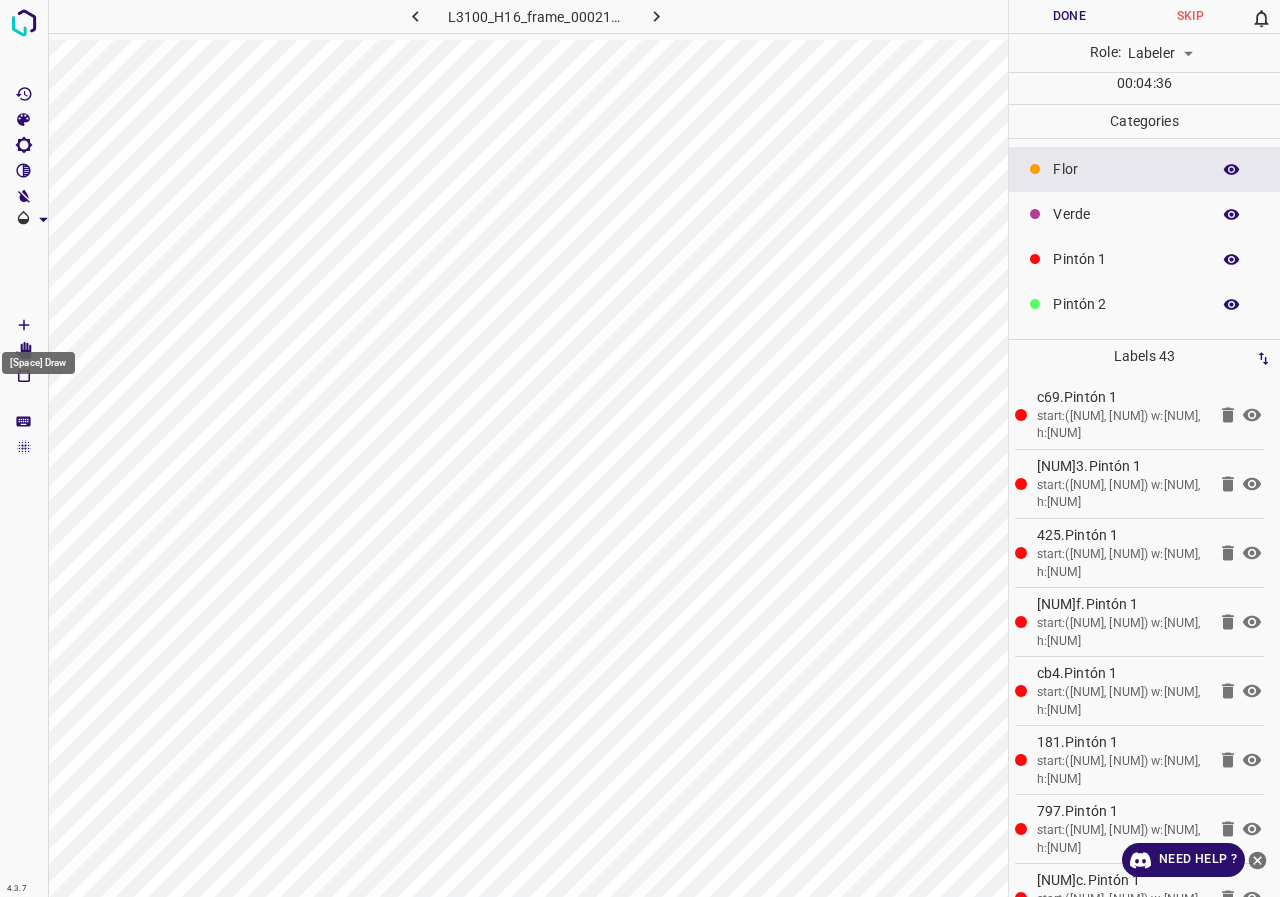 click on "[Space] Draw" at bounding box center (38, 363) 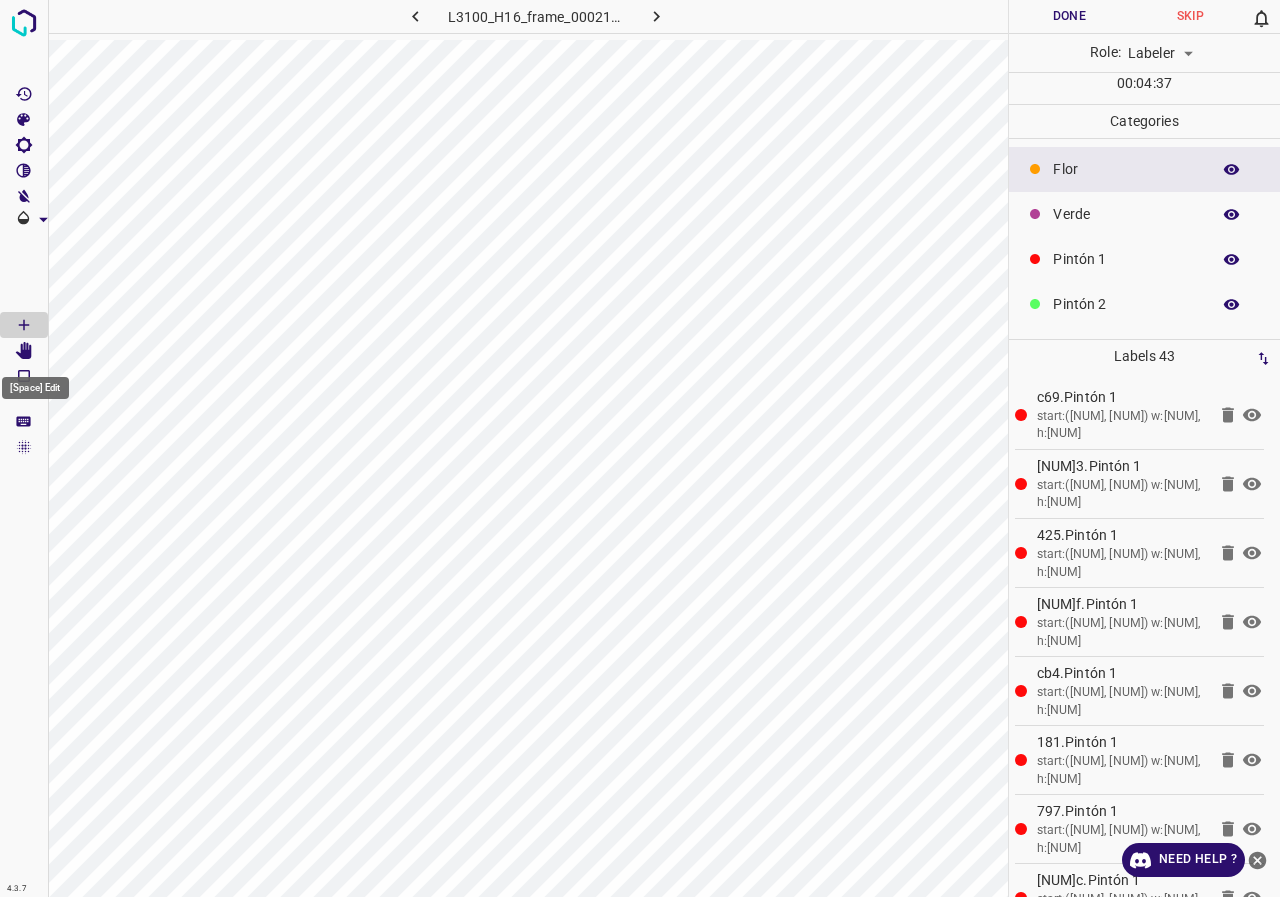 click 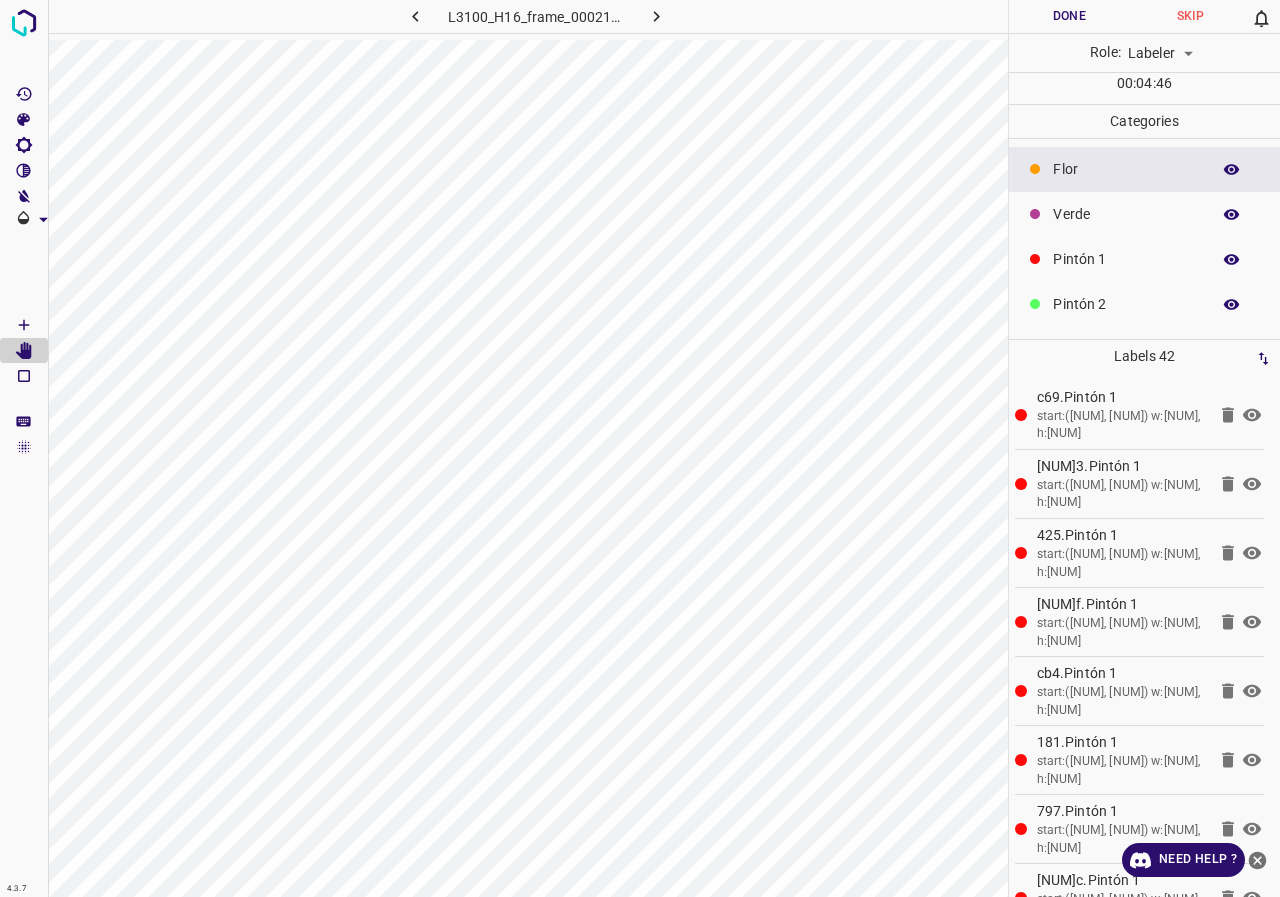 click 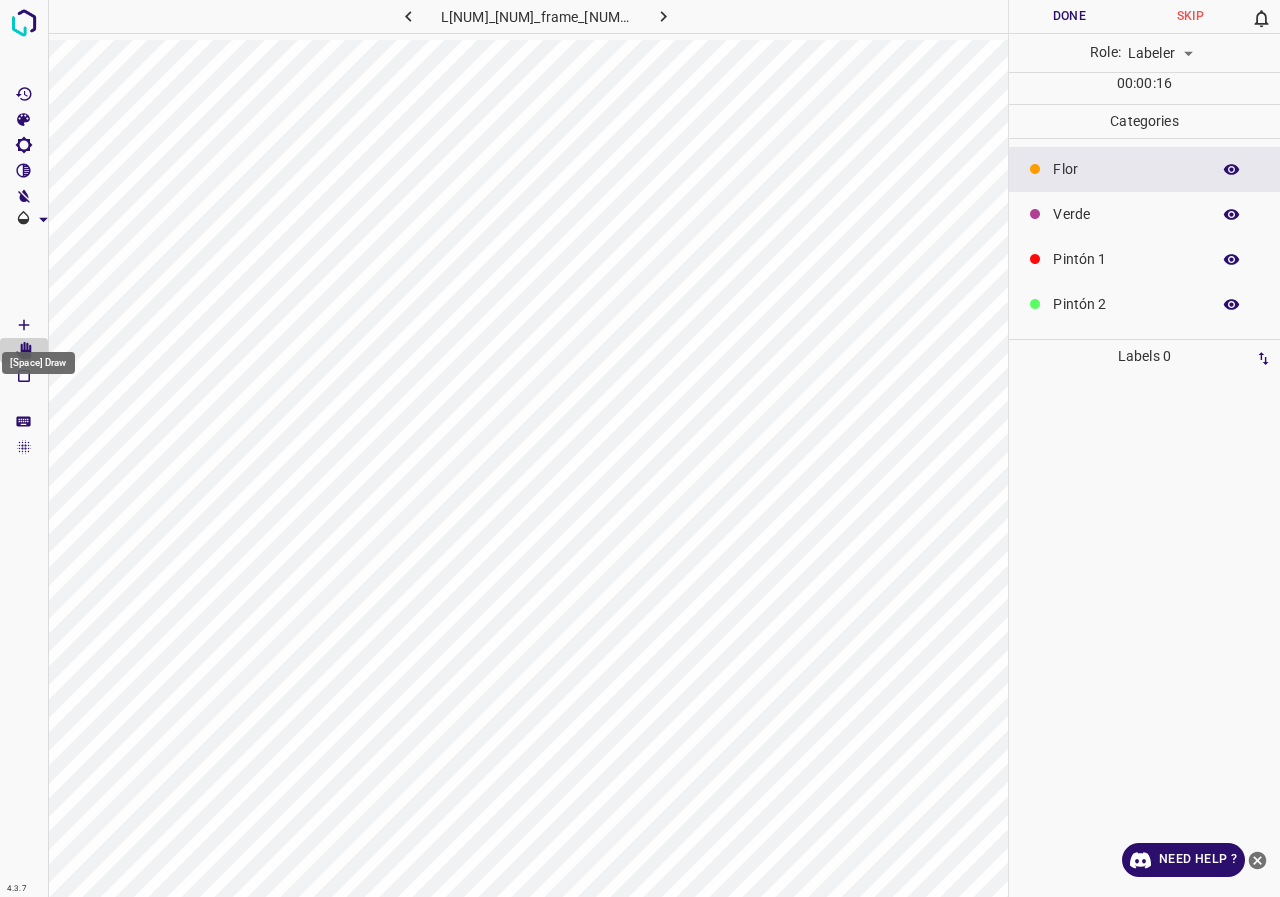 click 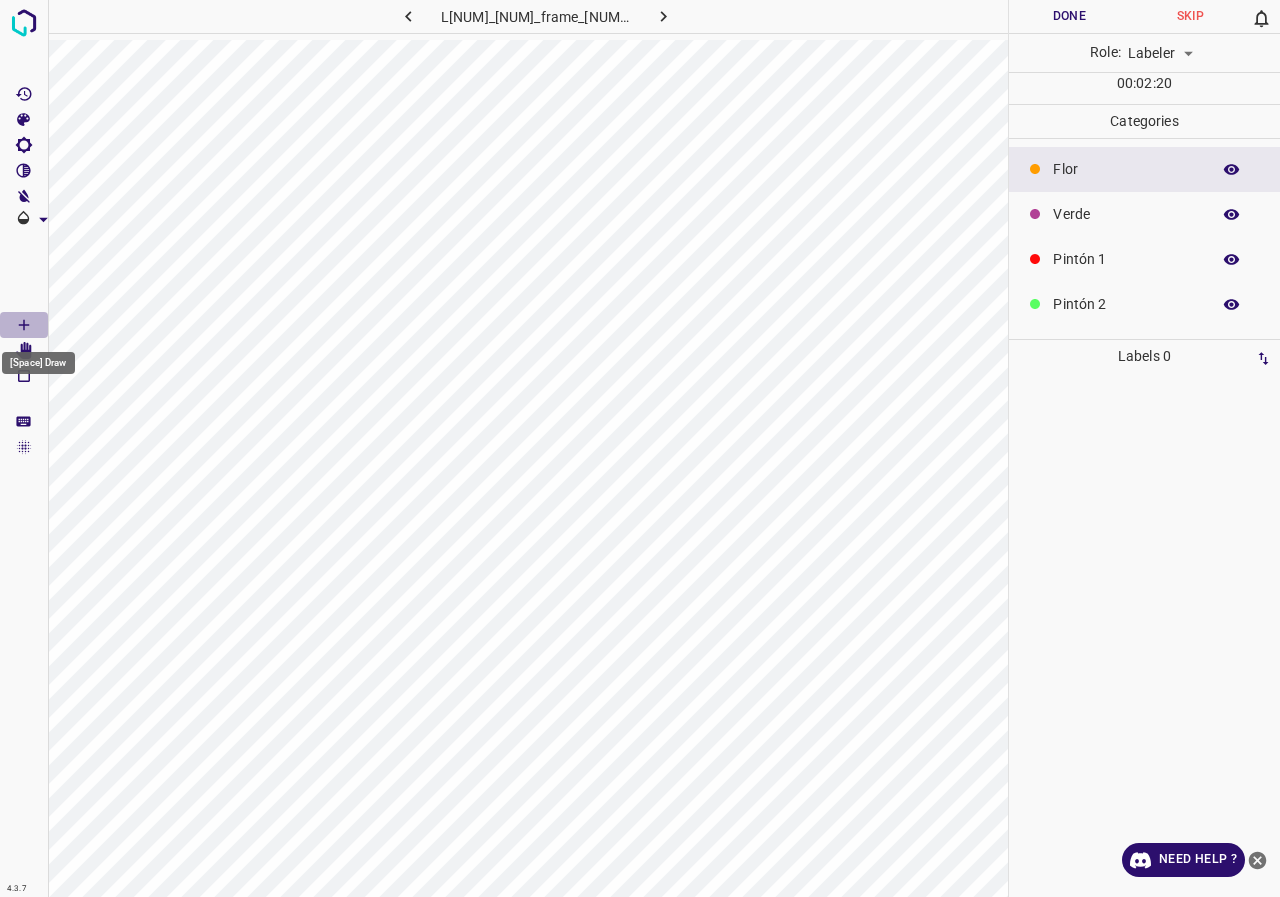 click 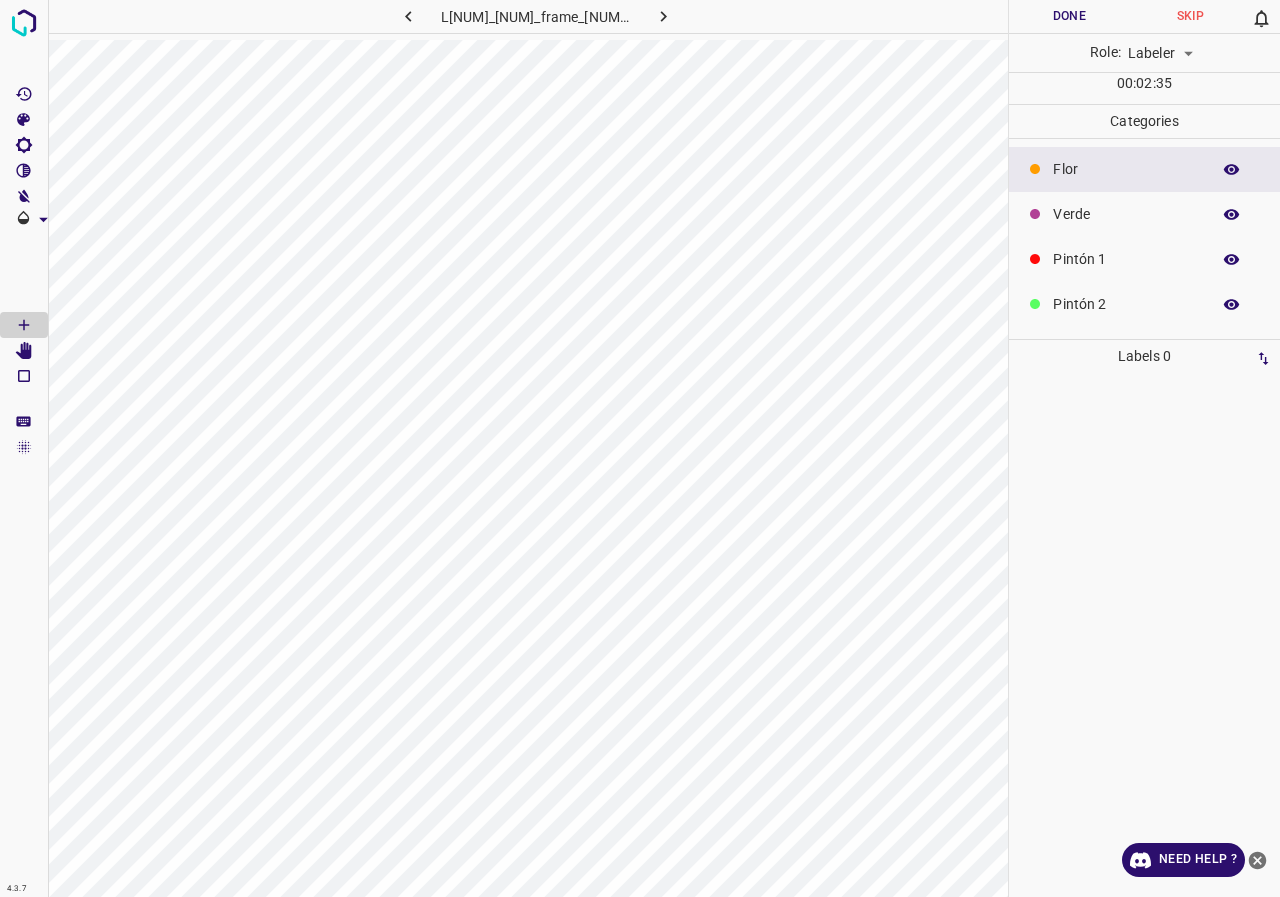 scroll, scrollTop: 176, scrollLeft: 0, axis: vertical 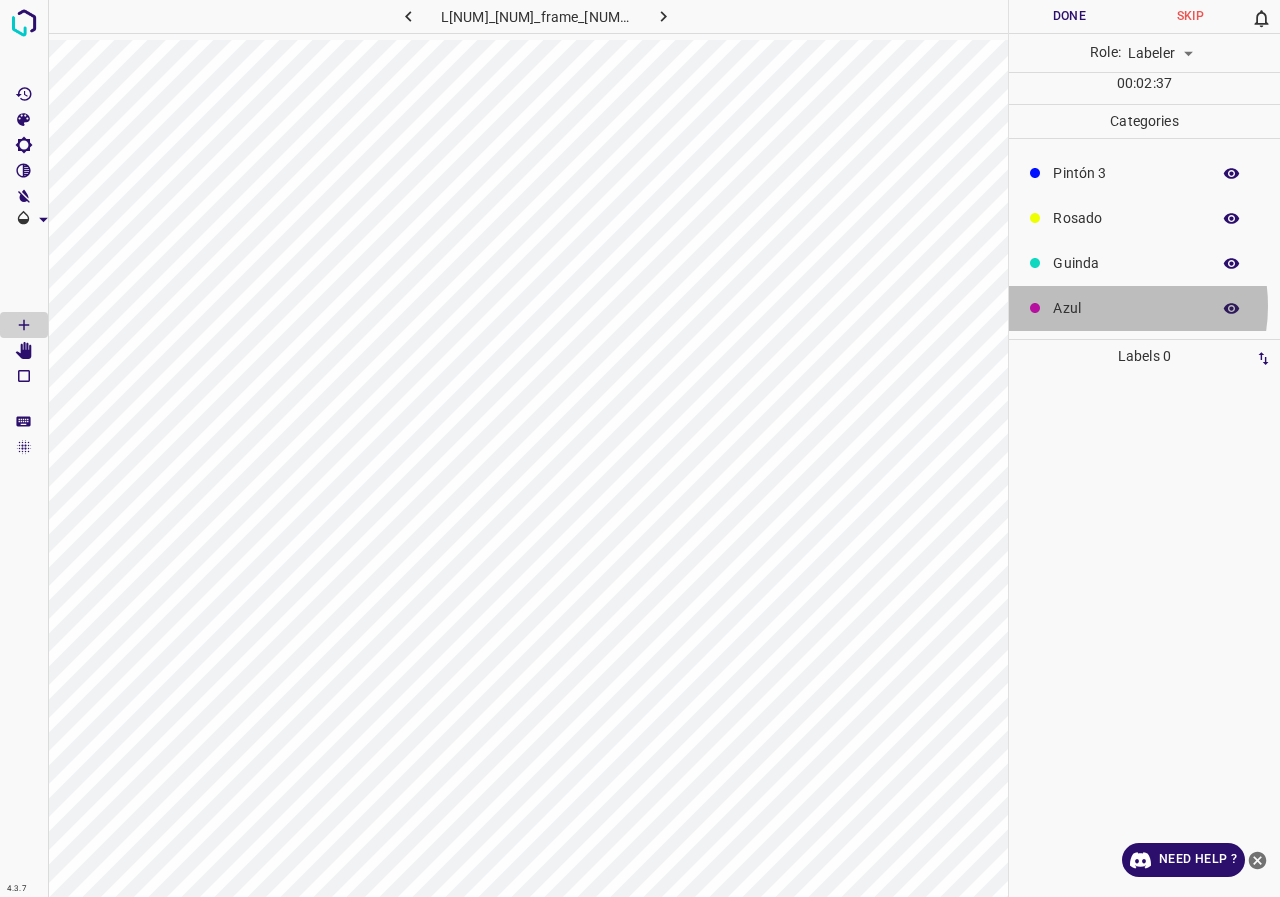 click on "Azul" at bounding box center (1126, 308) 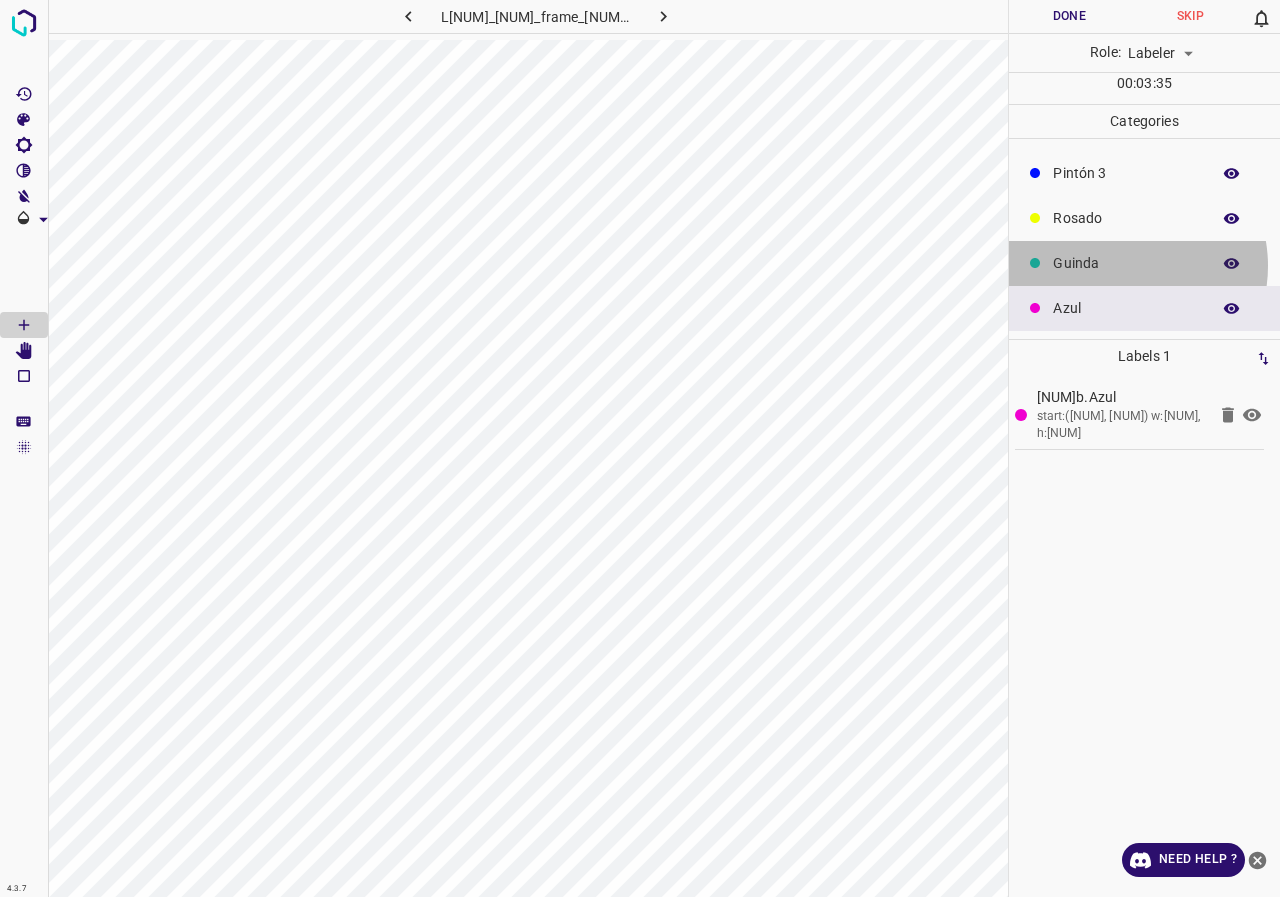 click on "Guinda" at bounding box center (1126, 263) 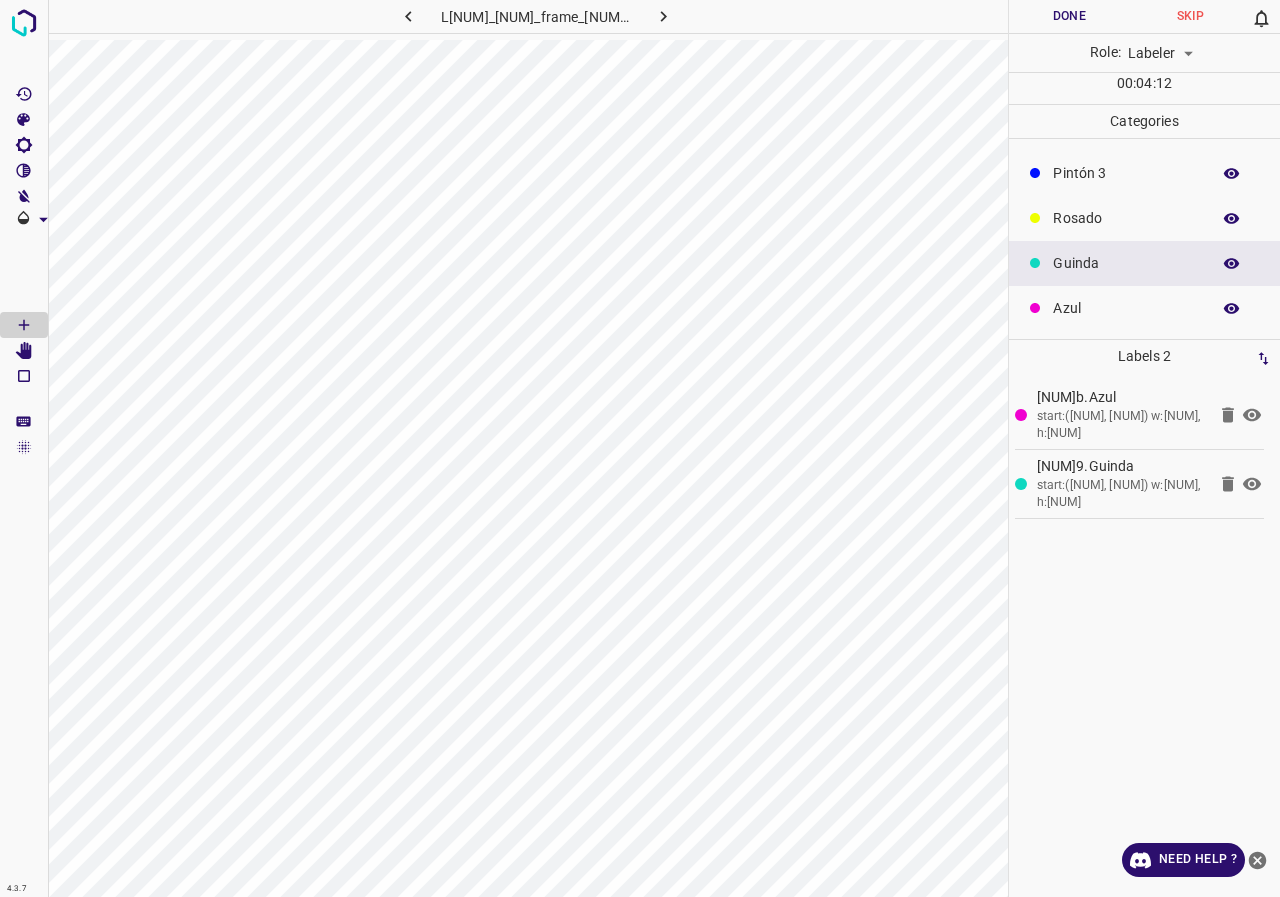 scroll, scrollTop: 0, scrollLeft: 0, axis: both 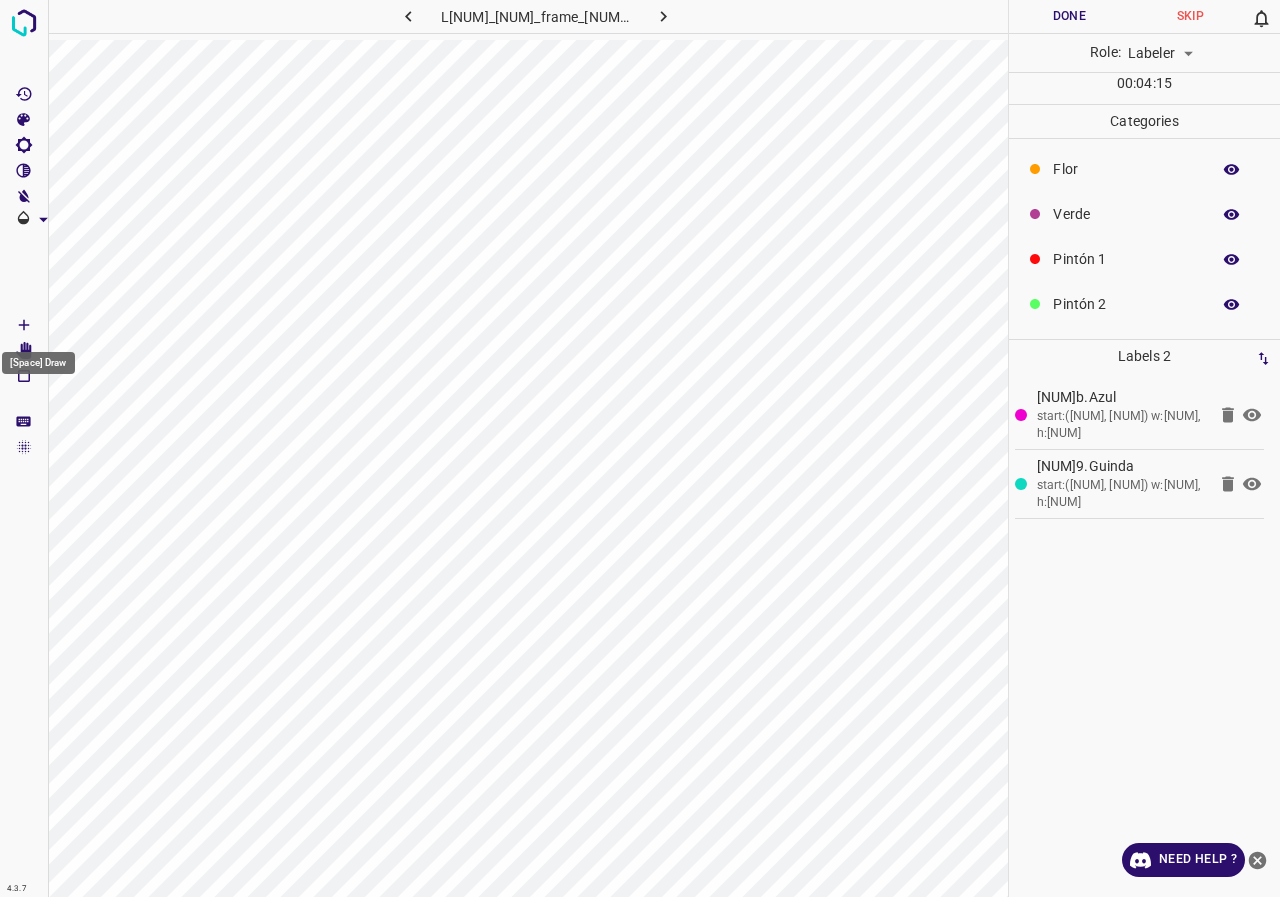 click 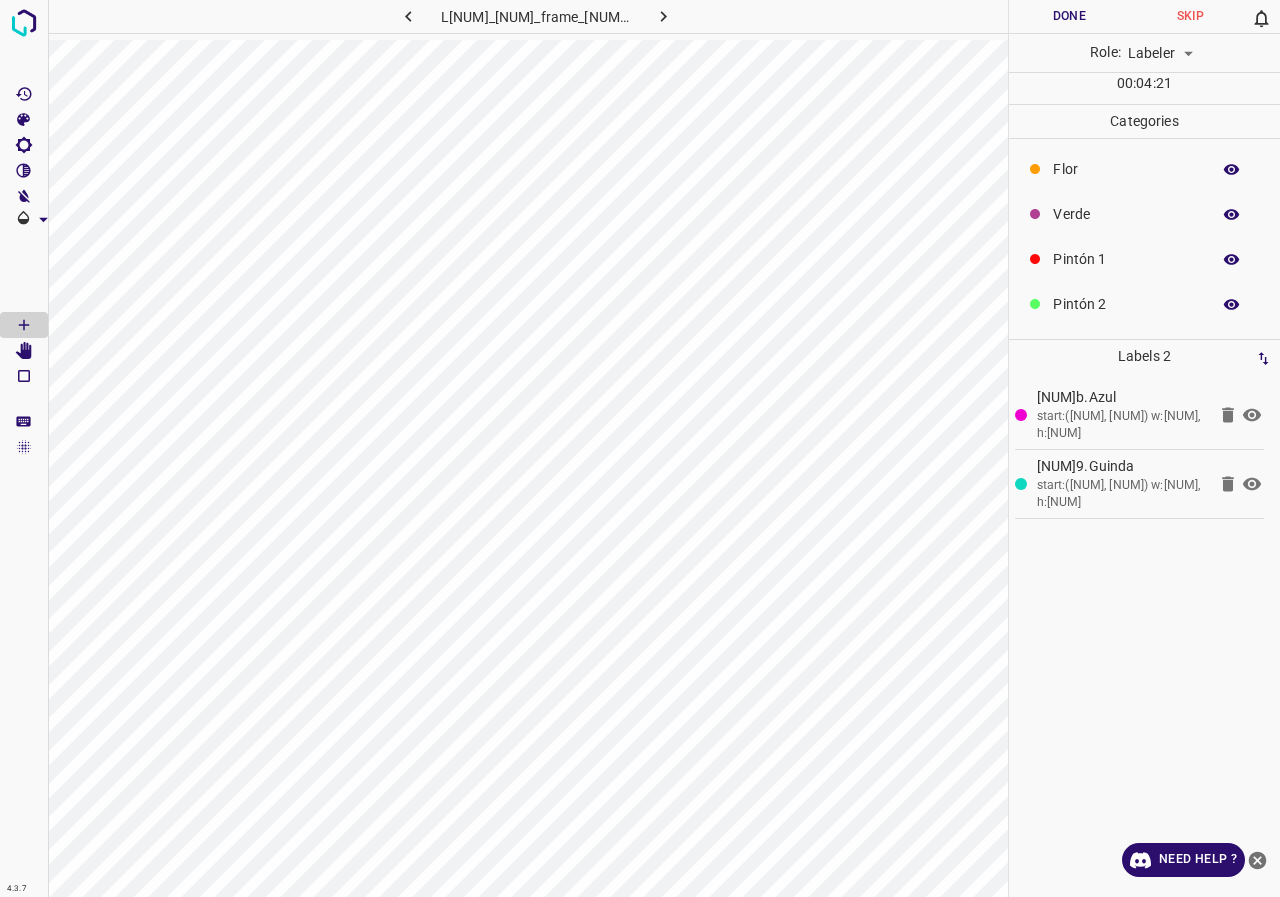 click on "Flor" at bounding box center (1126, 169) 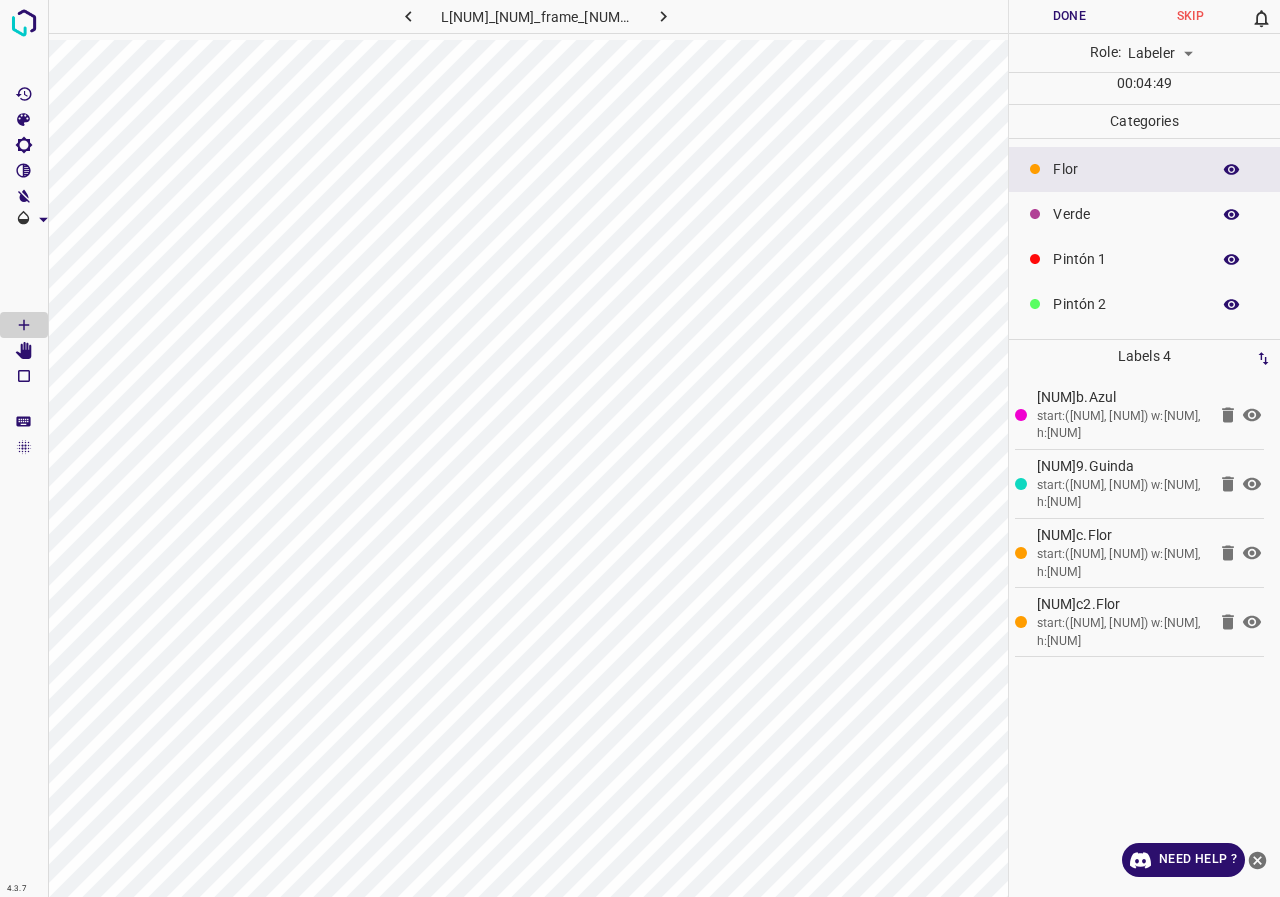 scroll, scrollTop: 176, scrollLeft: 0, axis: vertical 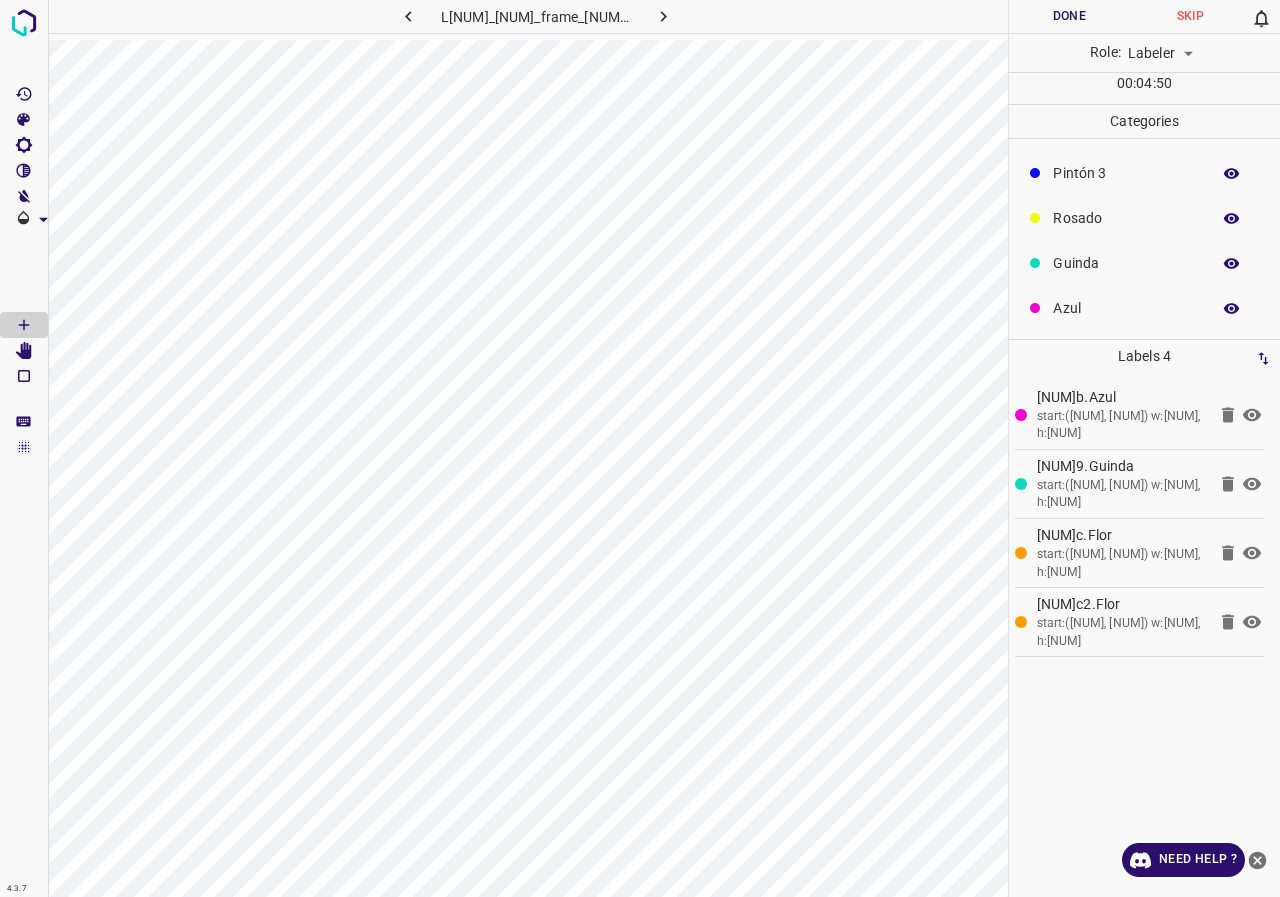 click on "Guinda" at bounding box center [1126, 263] 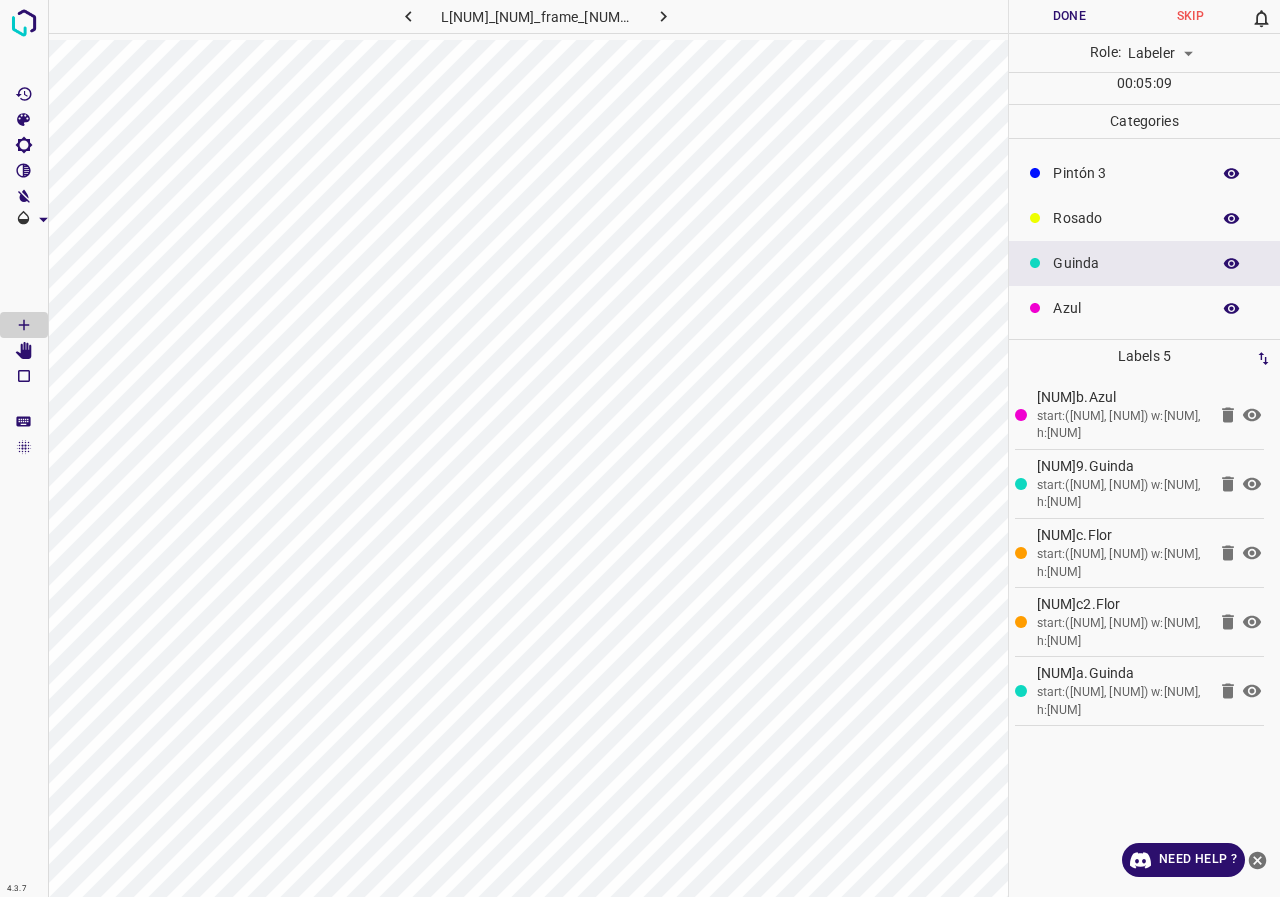 scroll, scrollTop: 0, scrollLeft: 0, axis: both 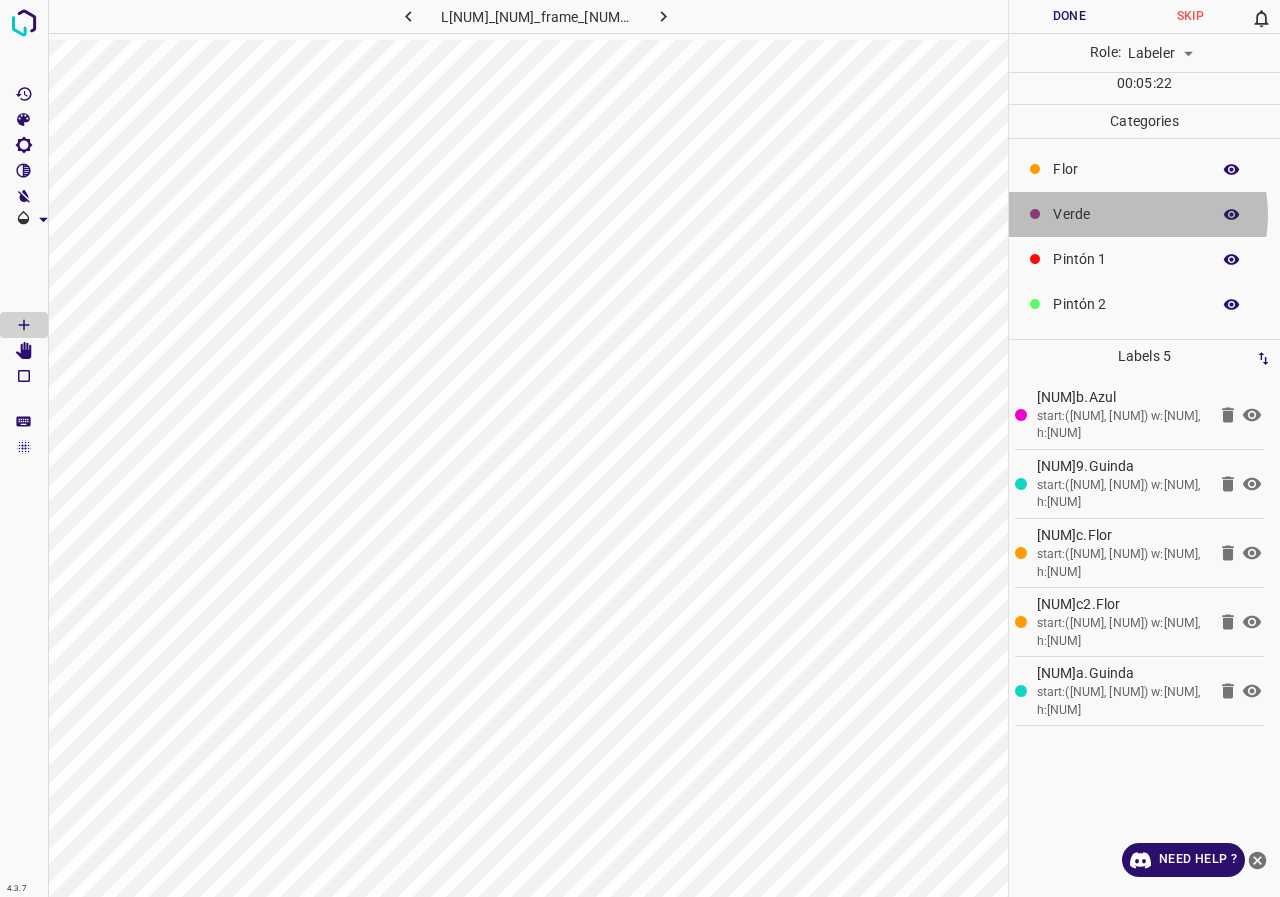 click on "Verde" at bounding box center (1126, 214) 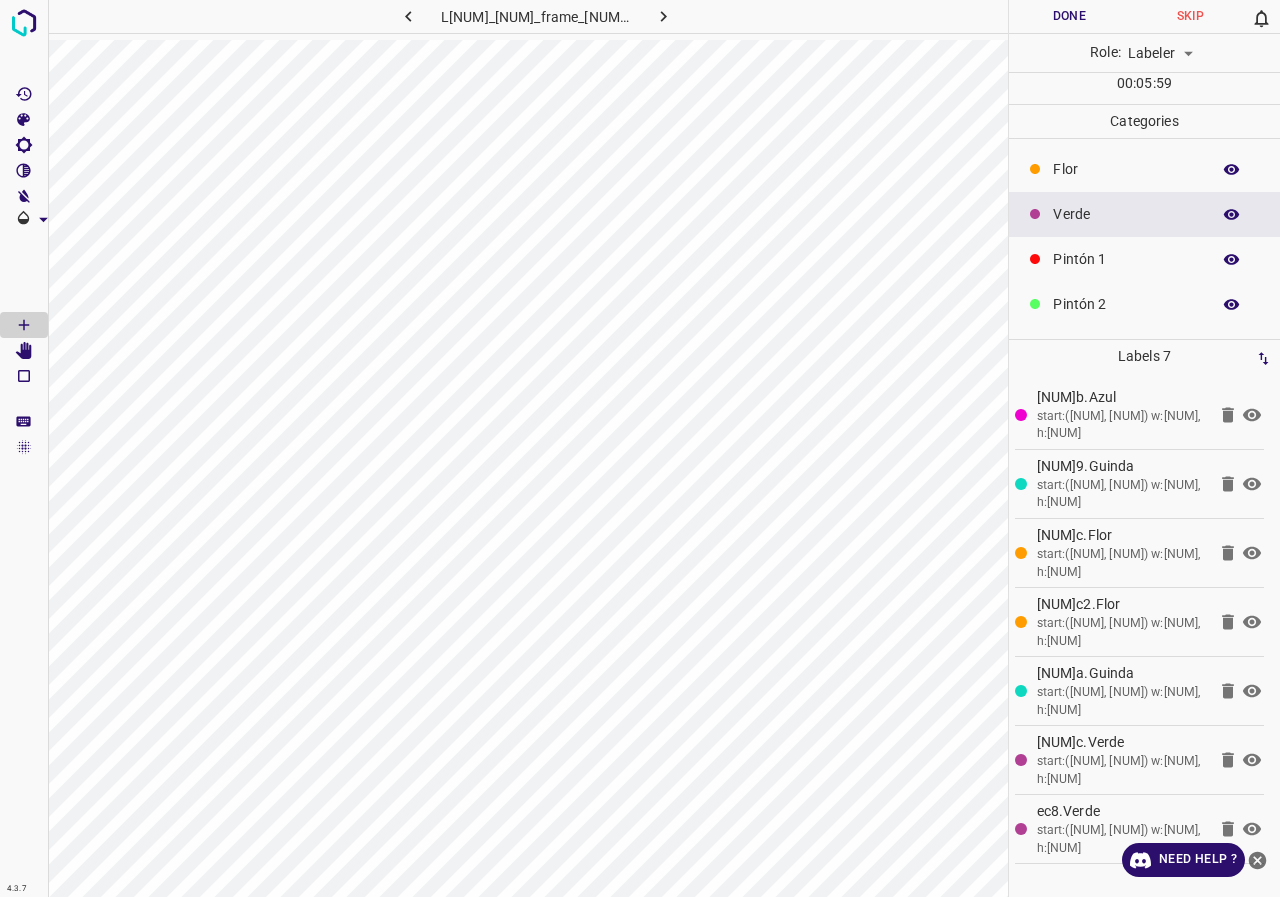 click 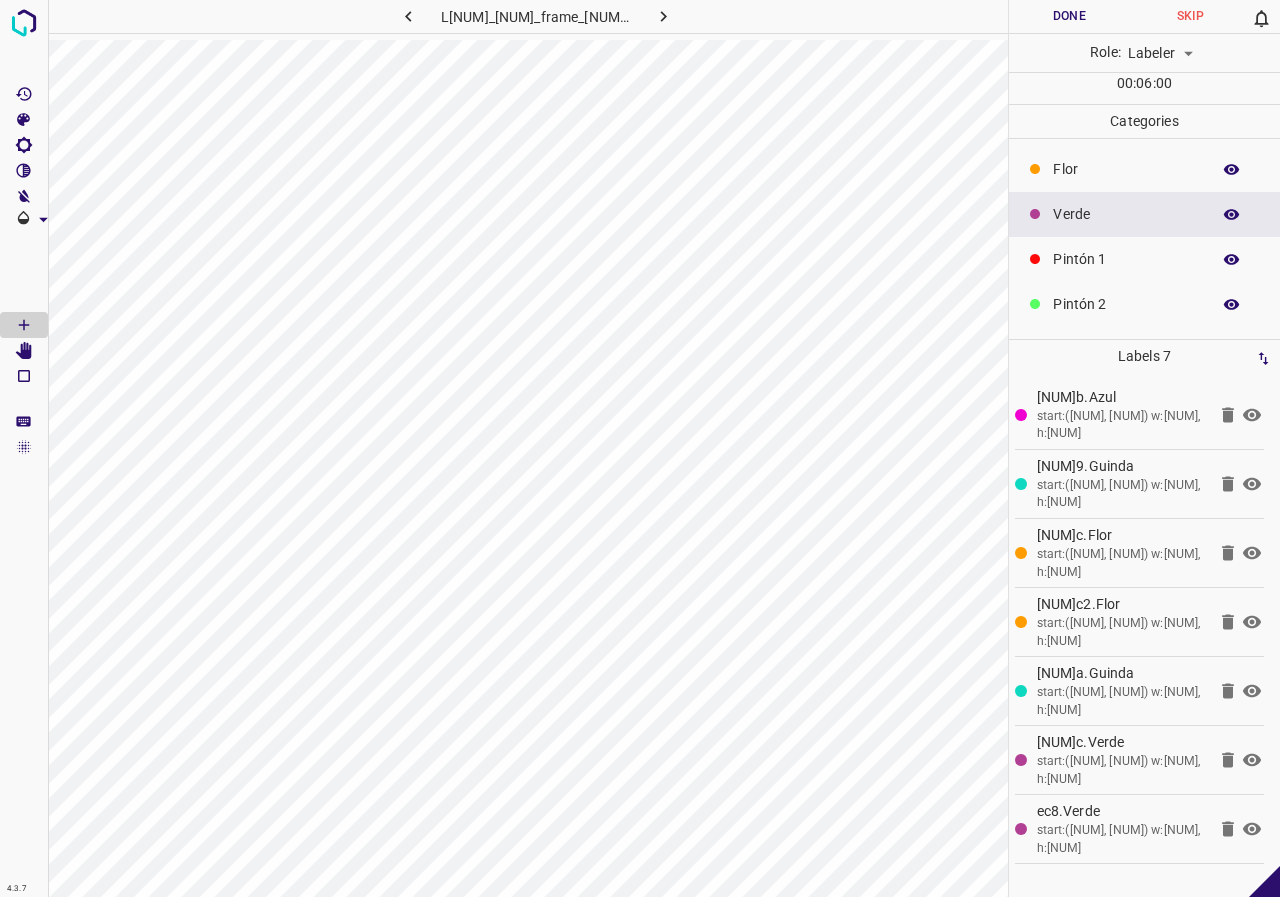 click 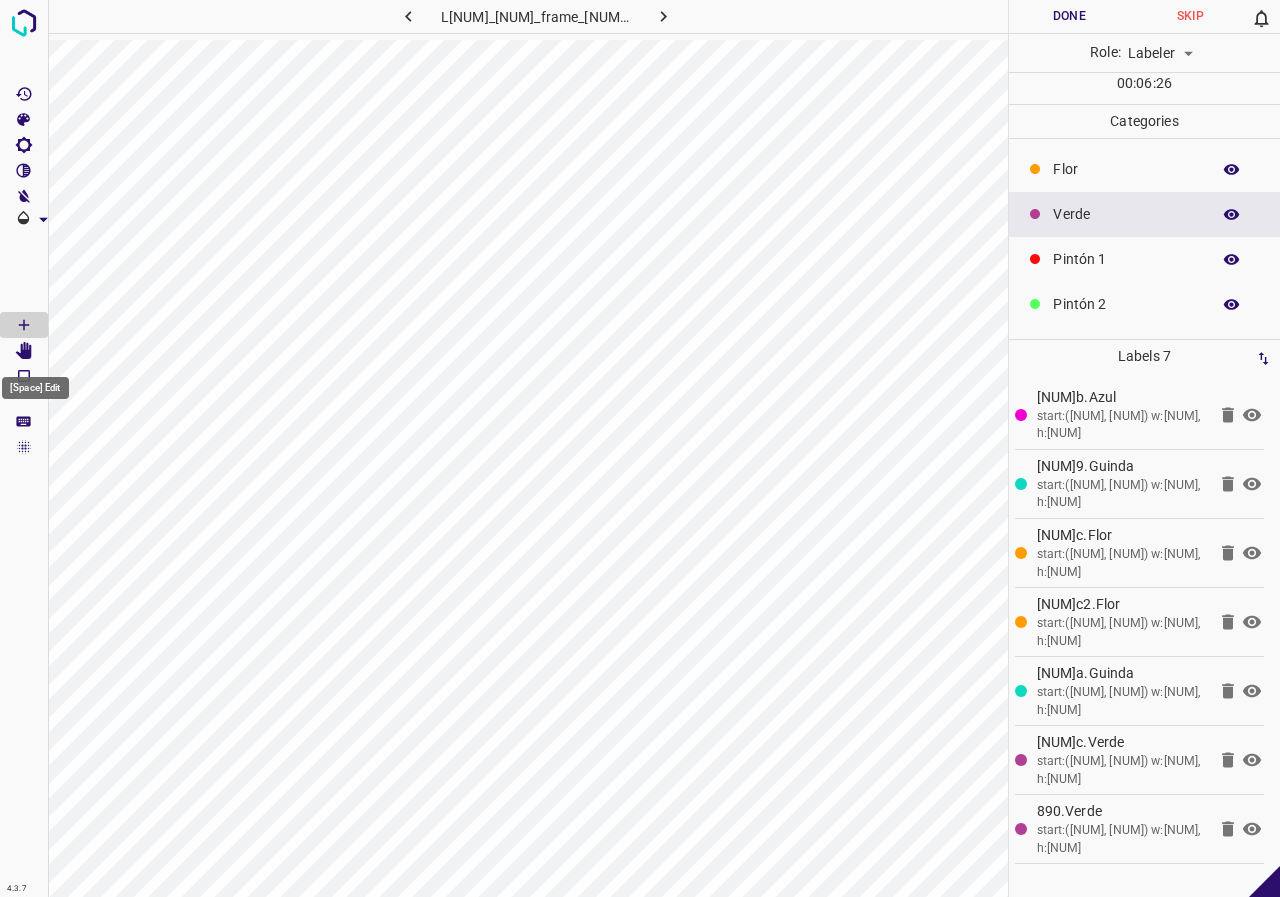 click 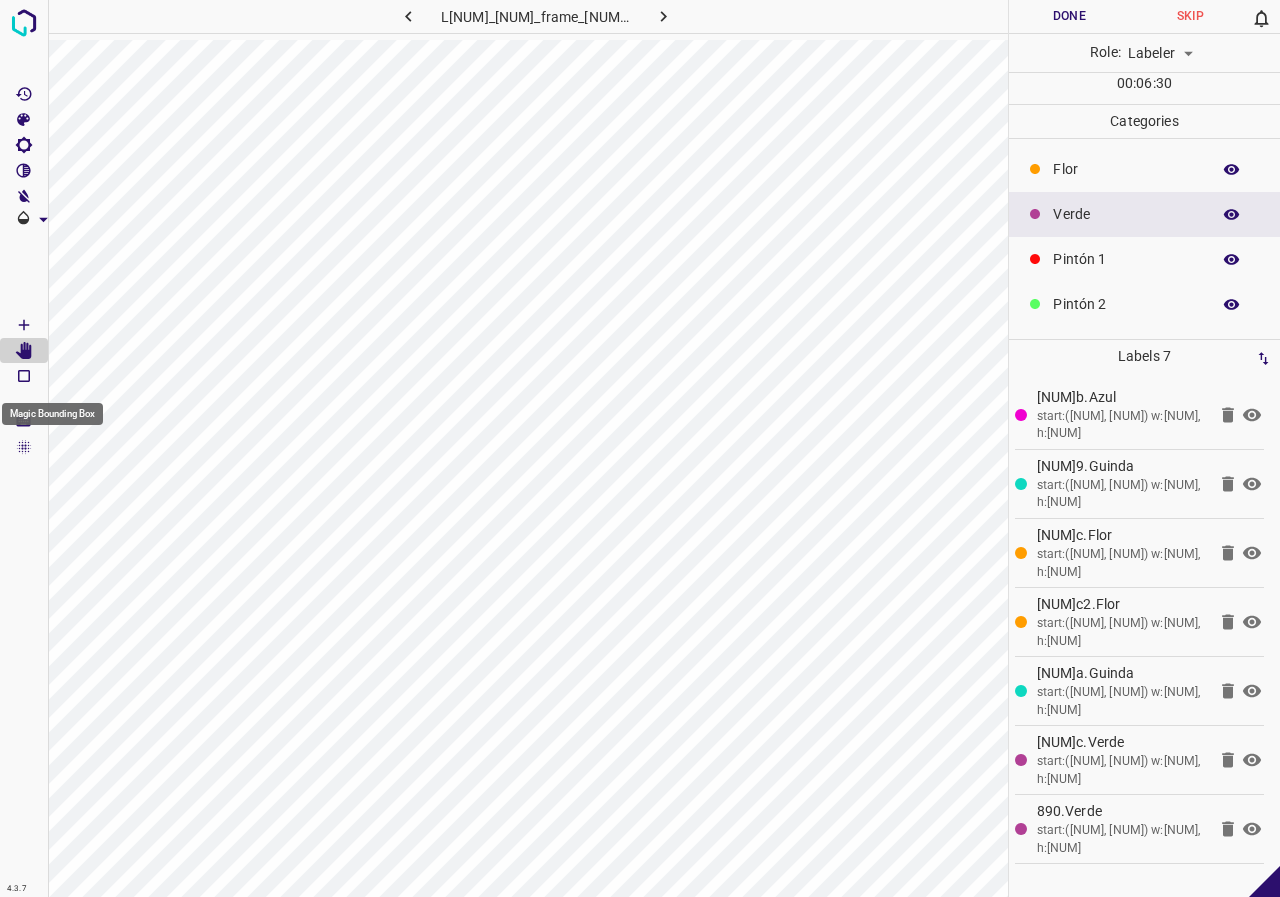 click at bounding box center [24, 325] 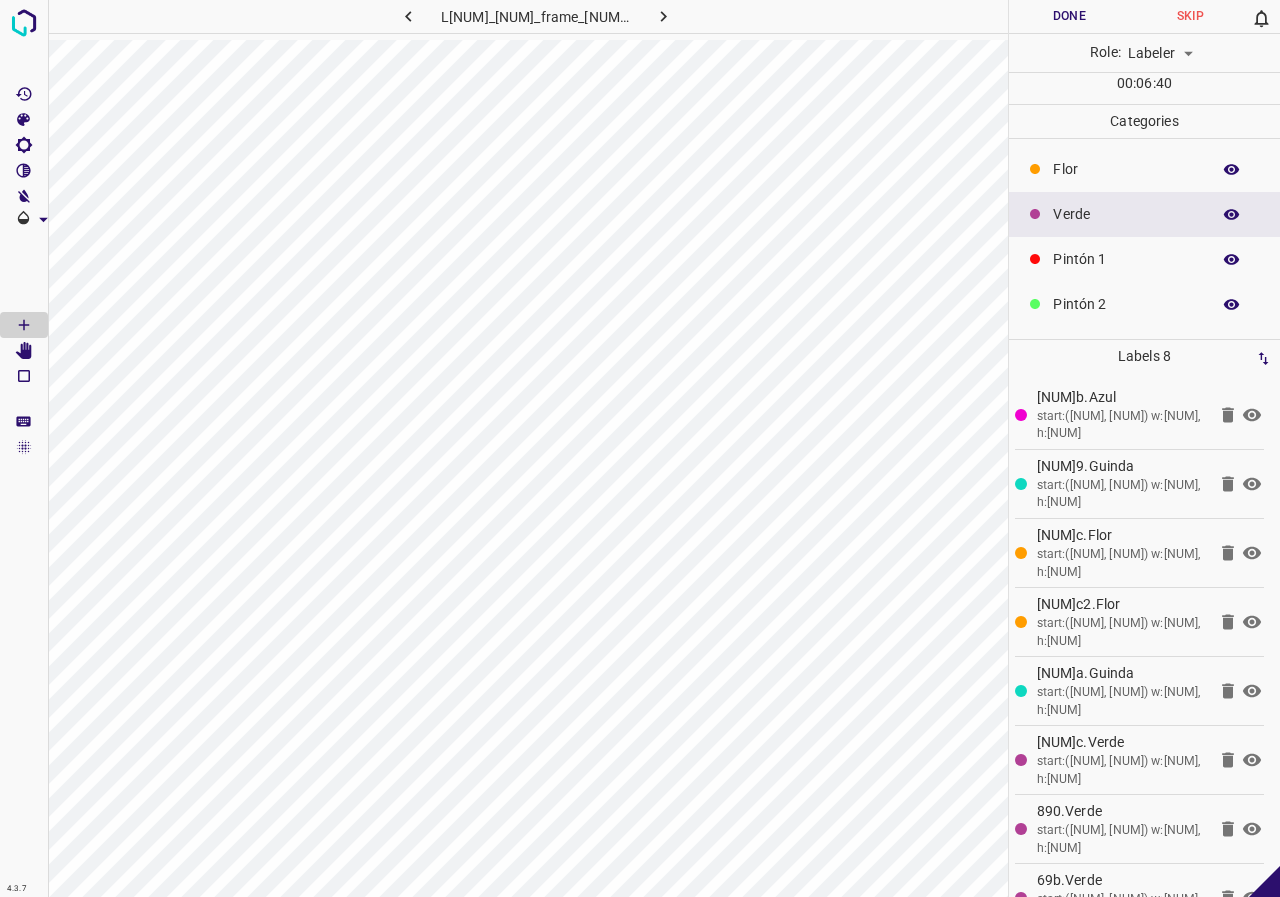 scroll, scrollTop: 44, scrollLeft: 0, axis: vertical 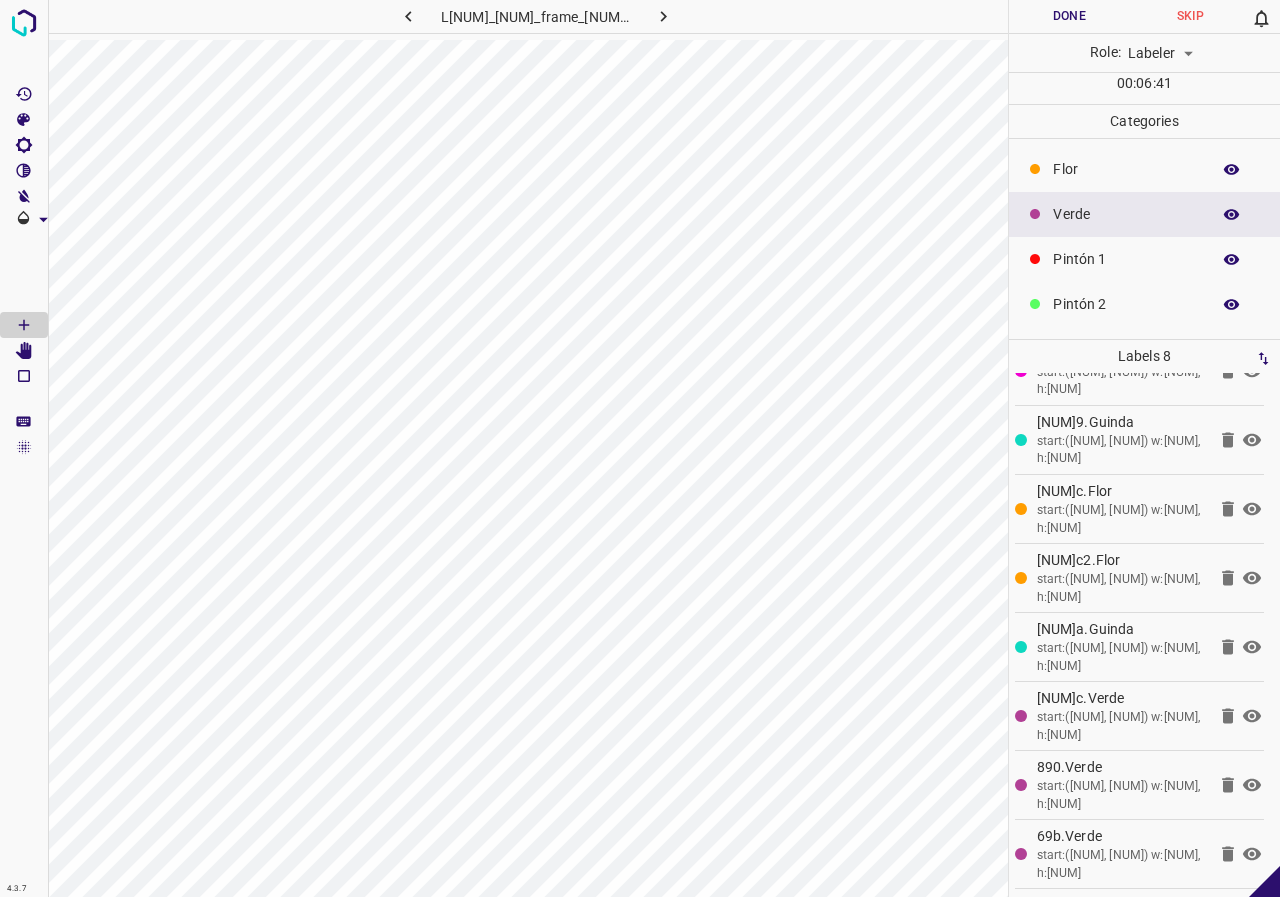 click 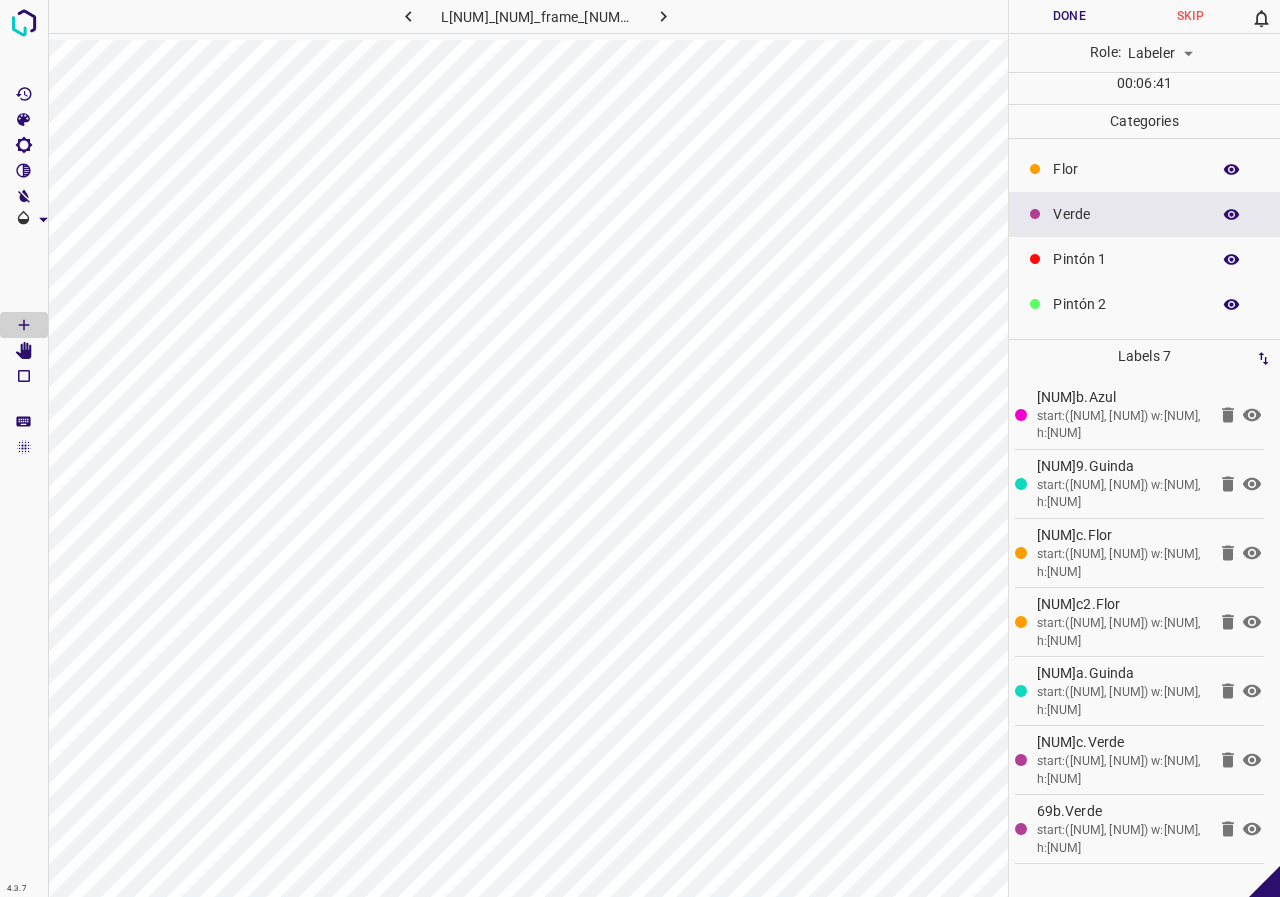 scroll, scrollTop: 0, scrollLeft: 0, axis: both 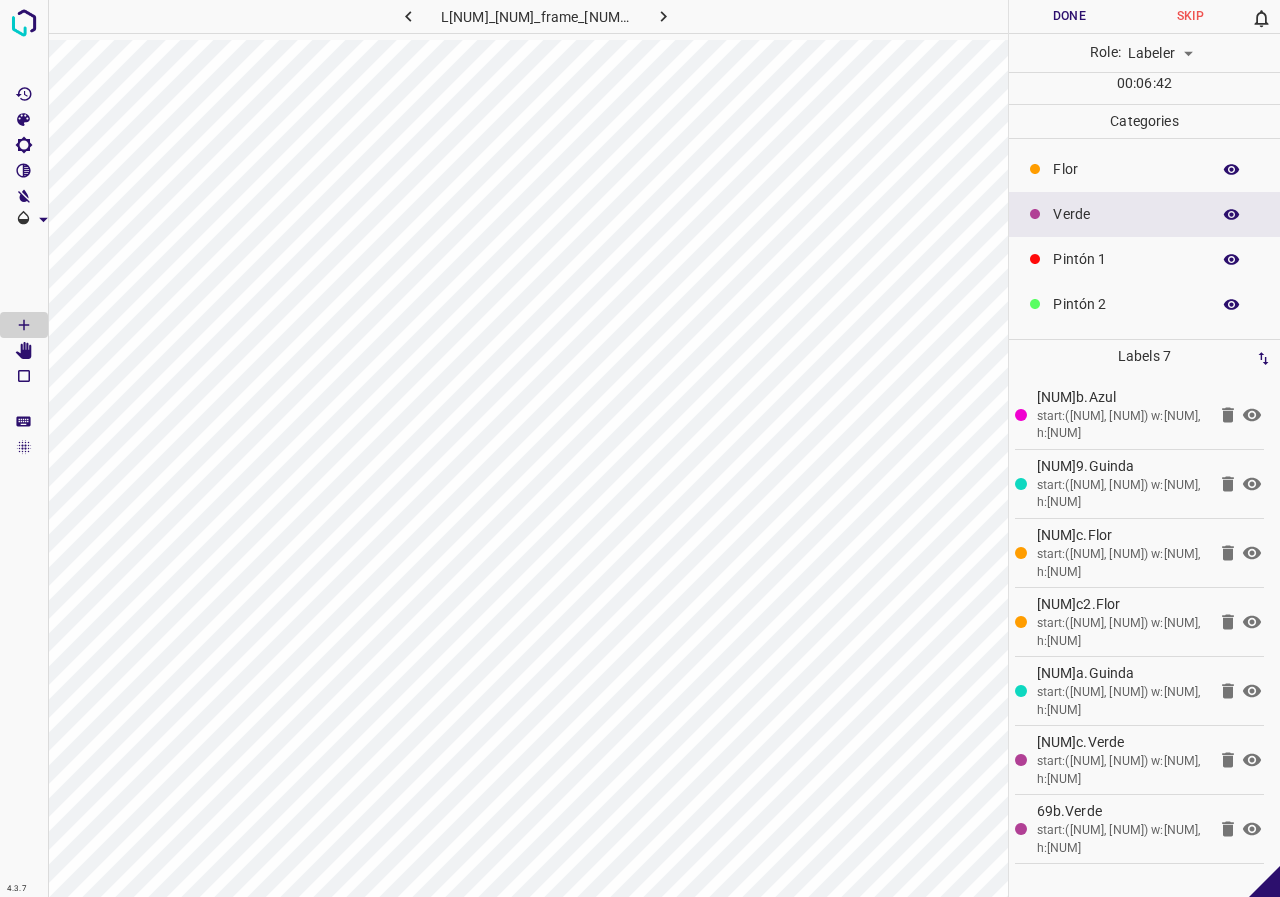 click 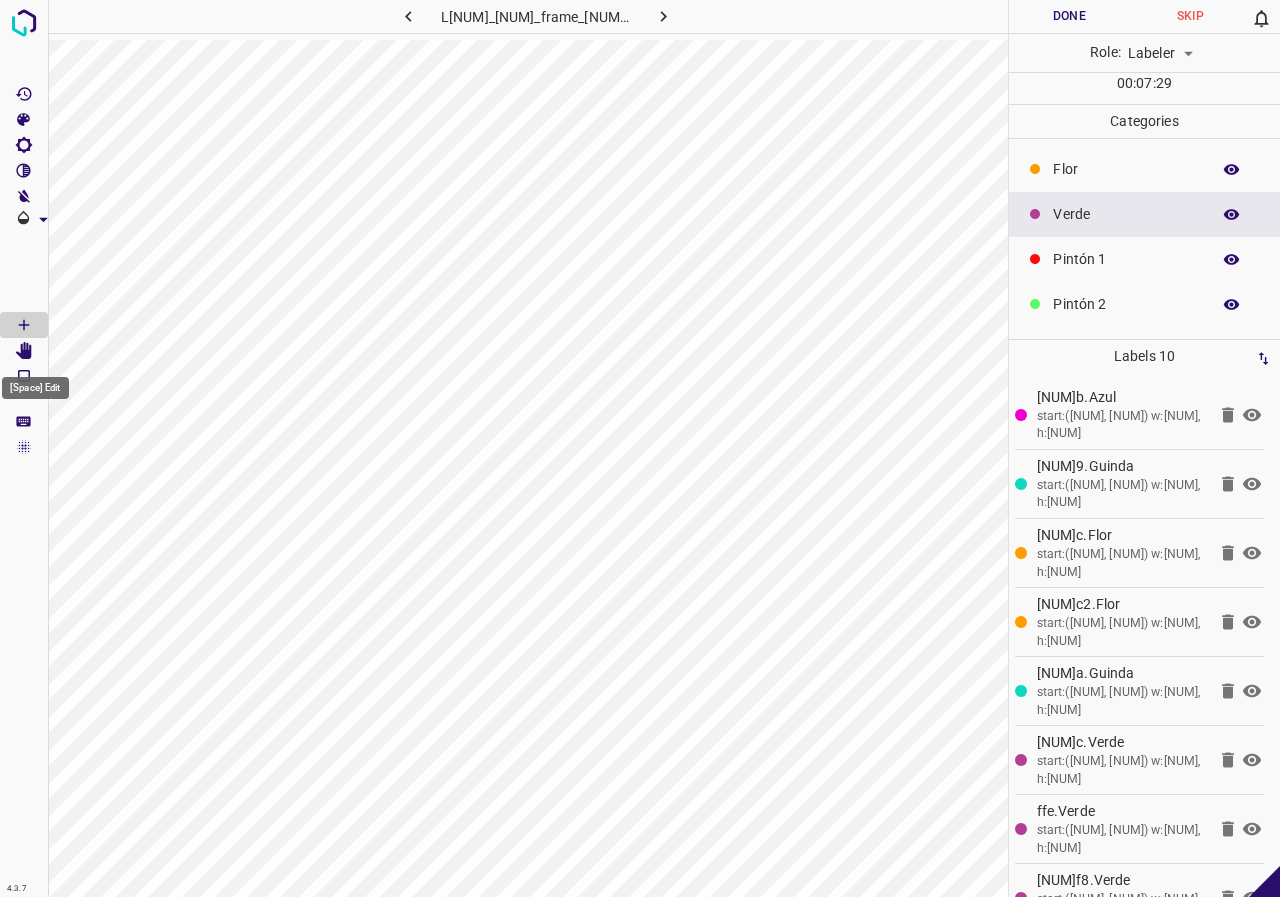 click 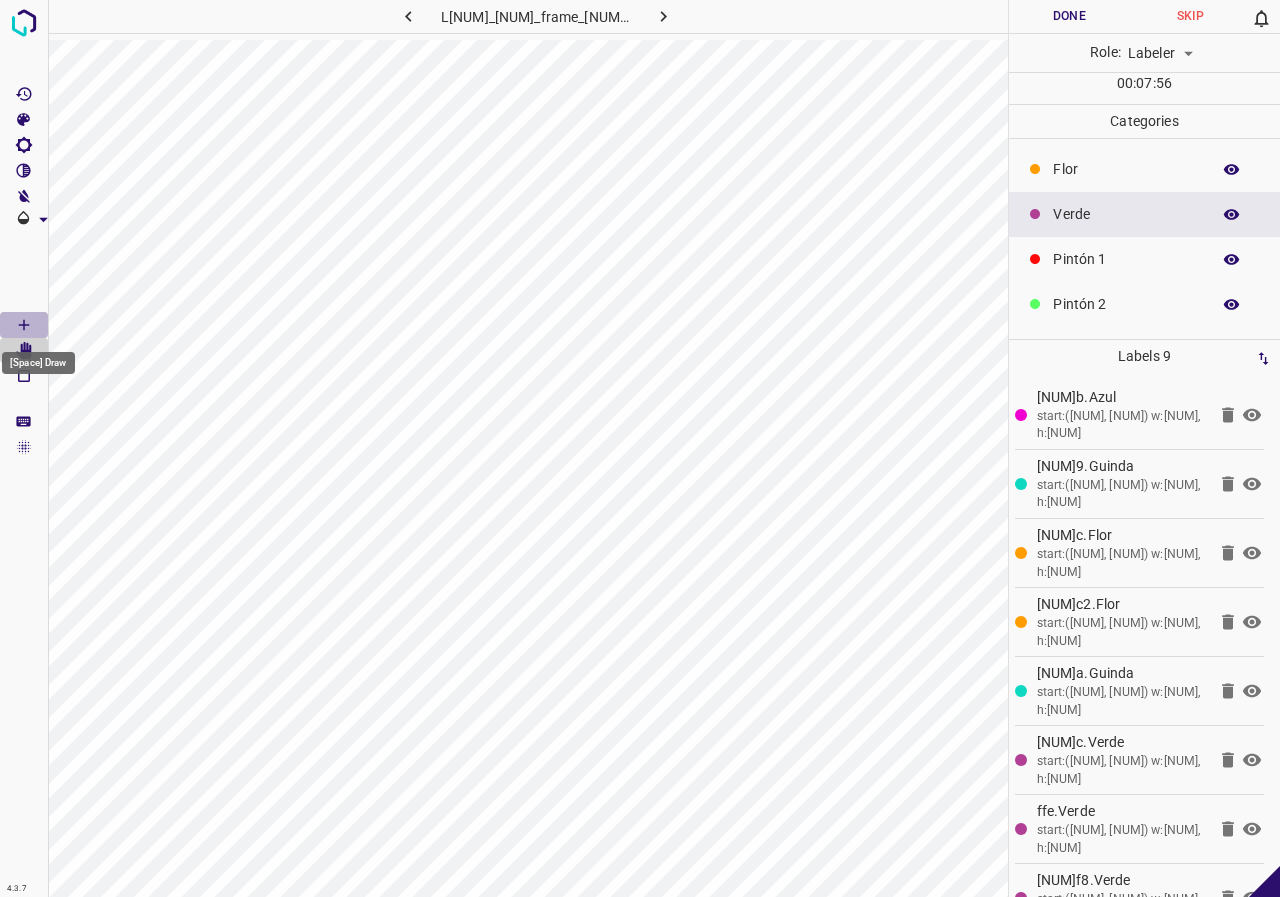 click at bounding box center [24, 325] 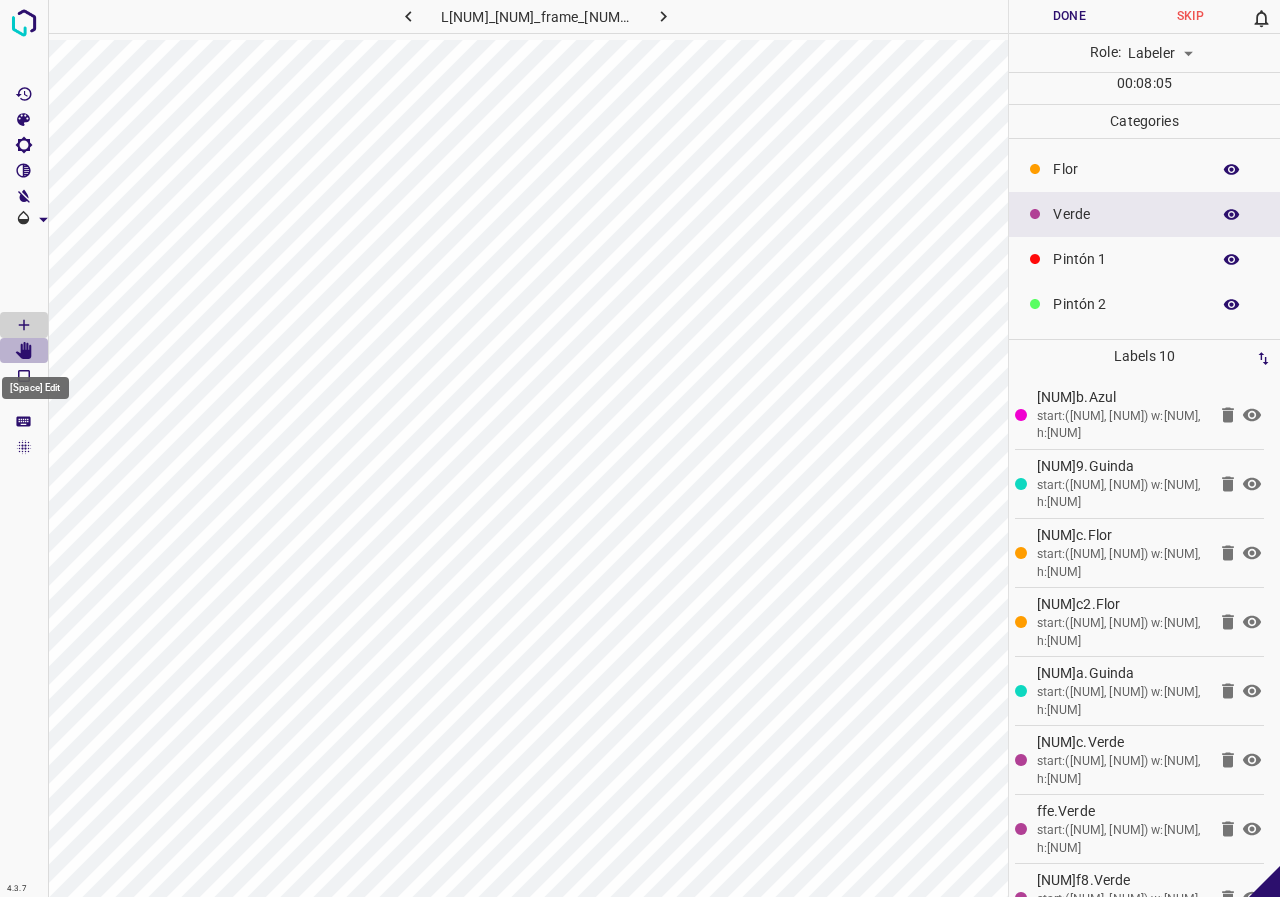 click 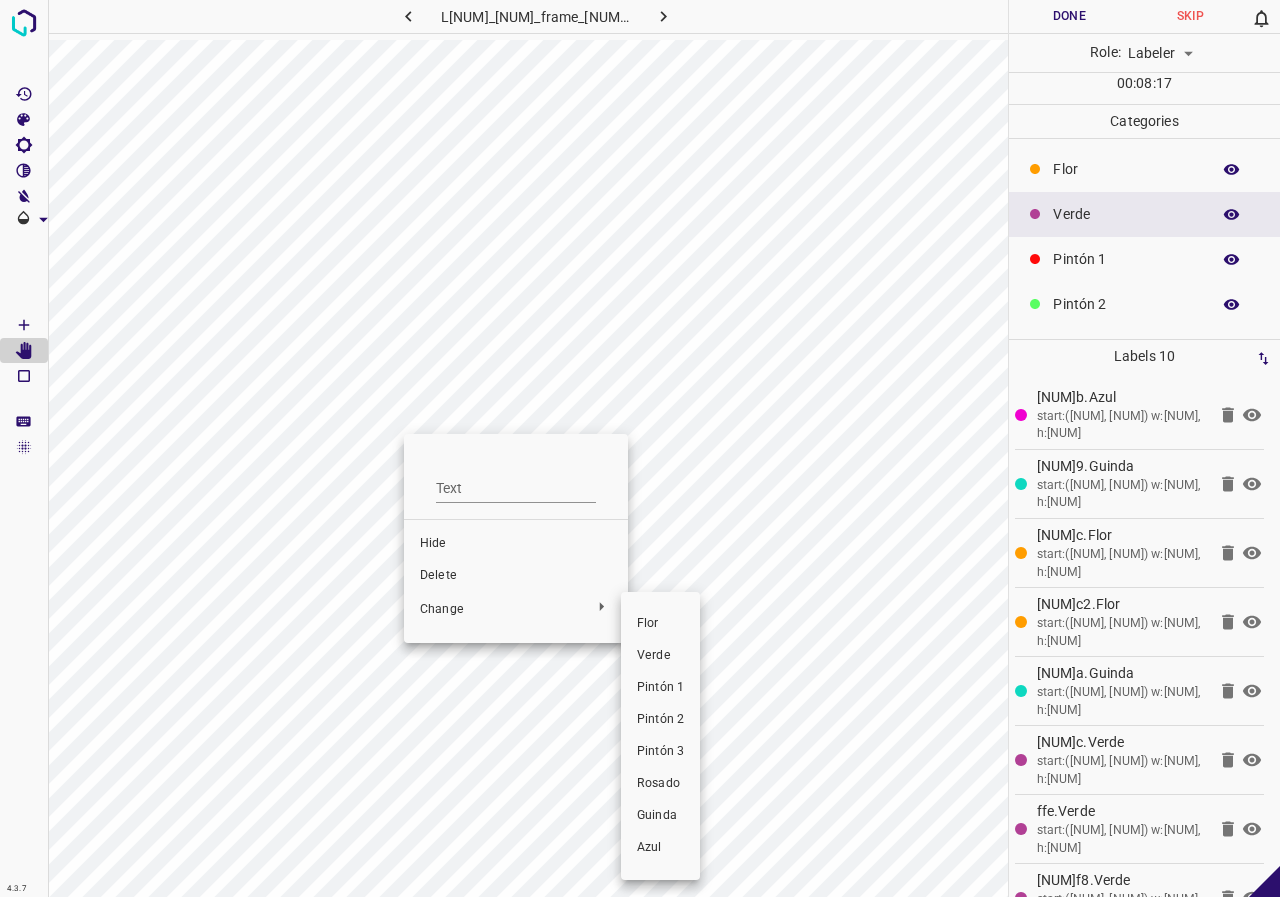 click at bounding box center [640, 448] 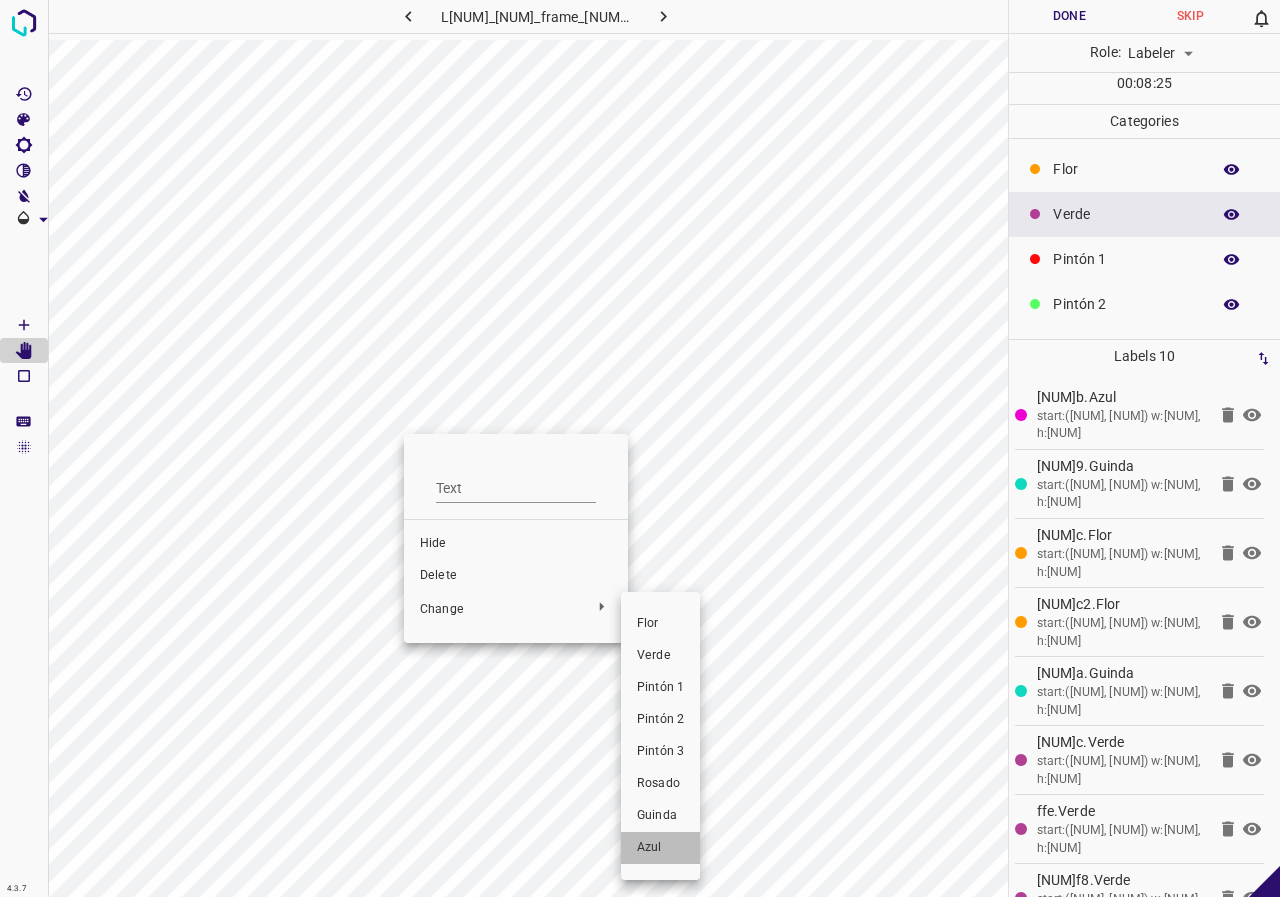 click on "Azul" at bounding box center [660, 848] 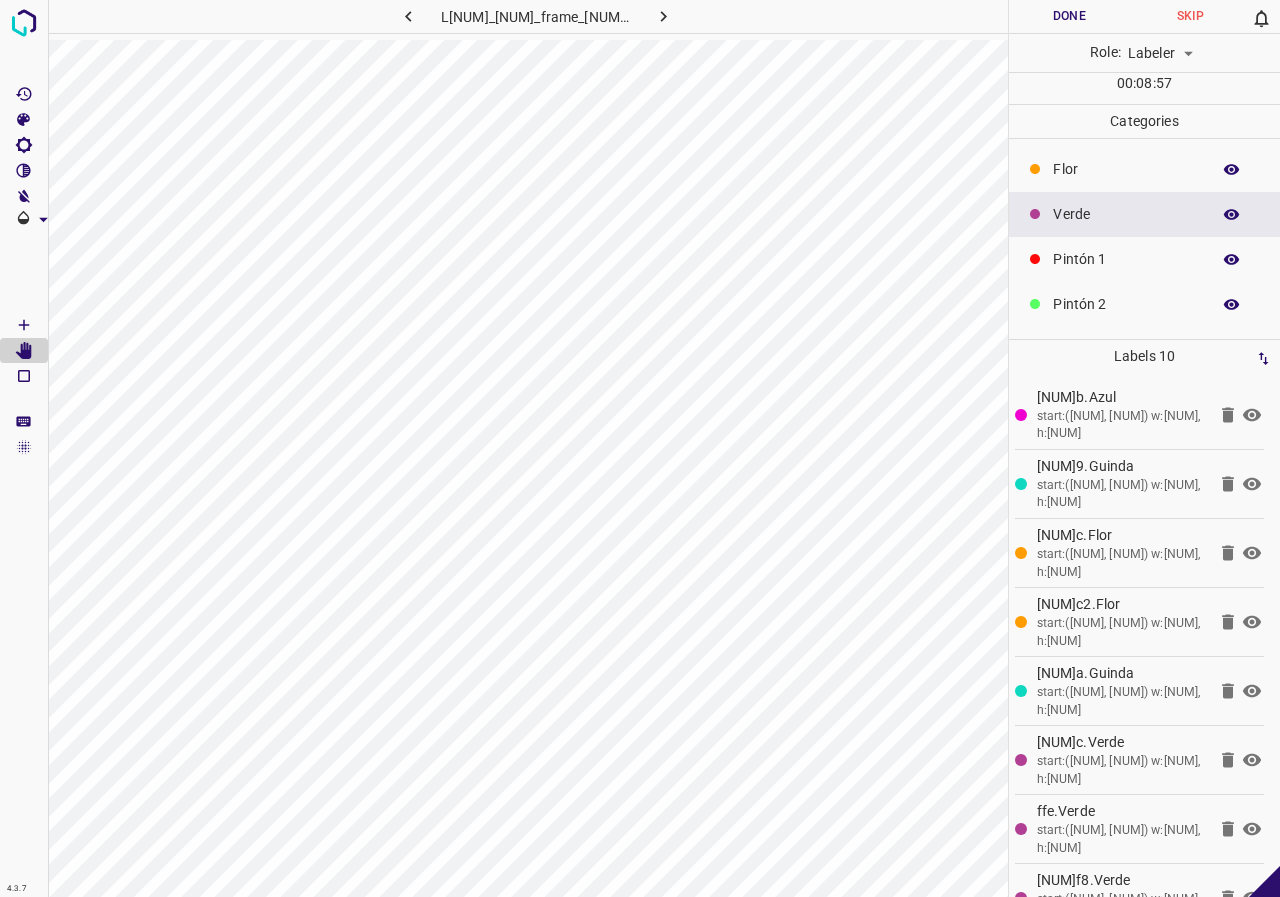 click on "Pintón 1" at bounding box center (1126, 259) 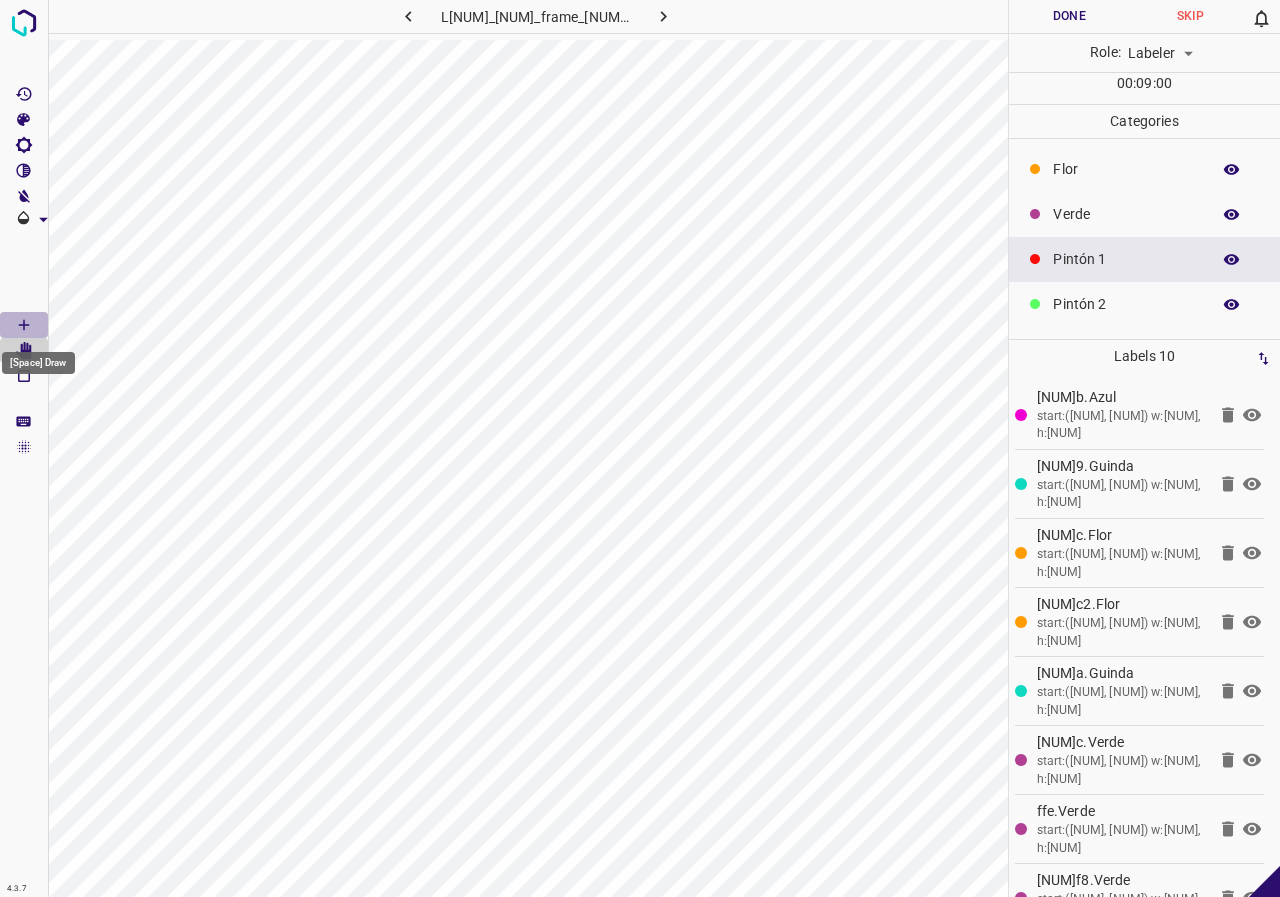 click 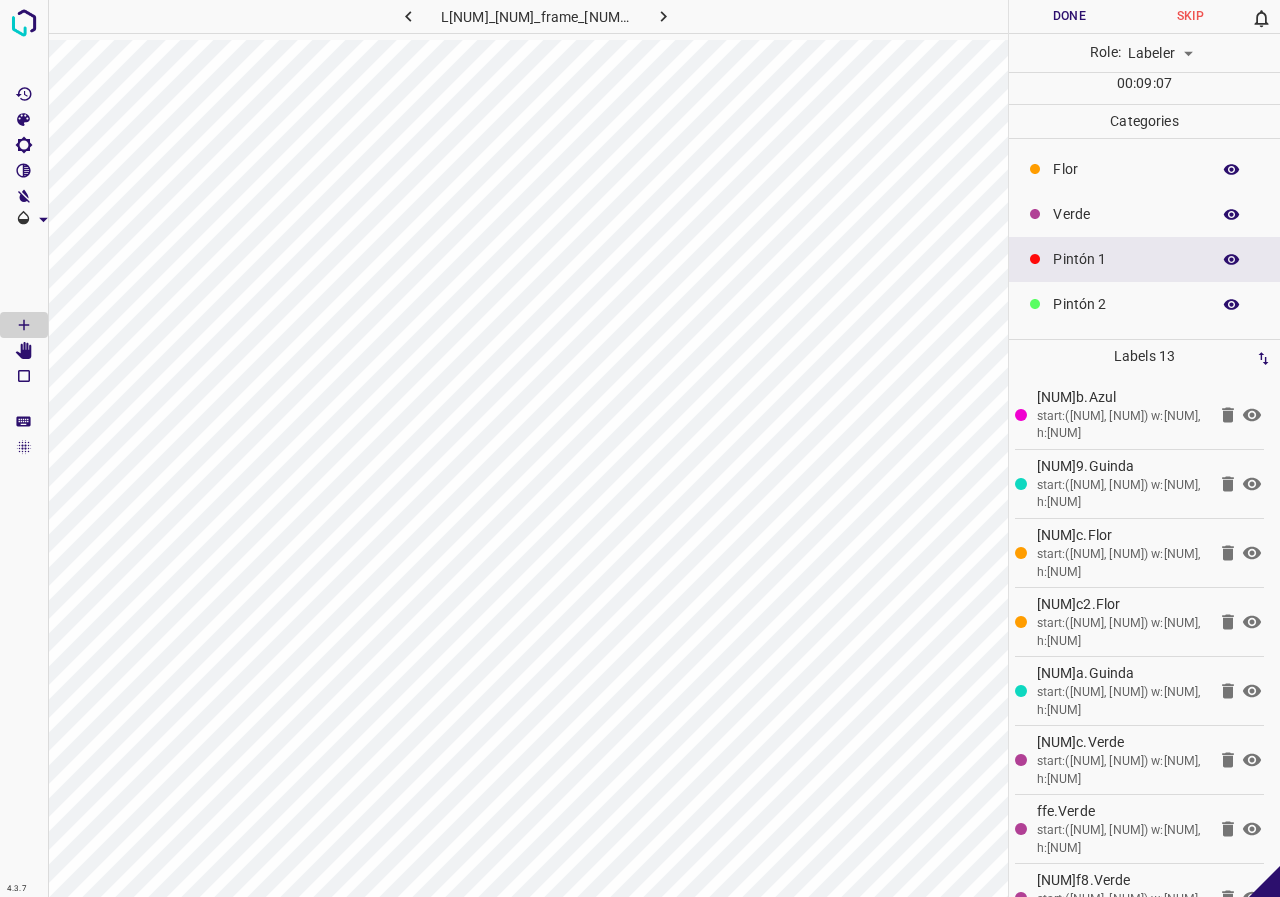 click on "Verde" at bounding box center [1126, 214] 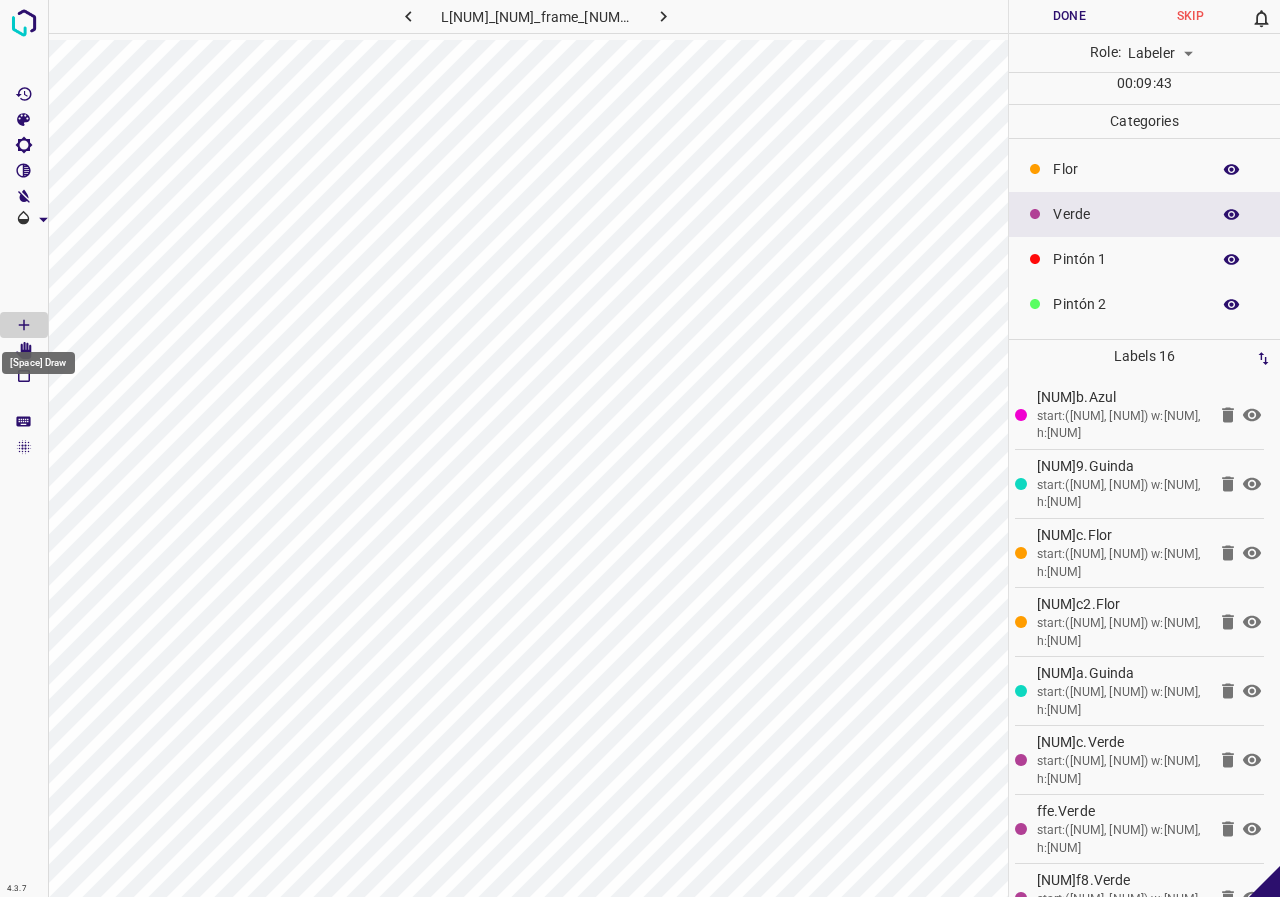 click 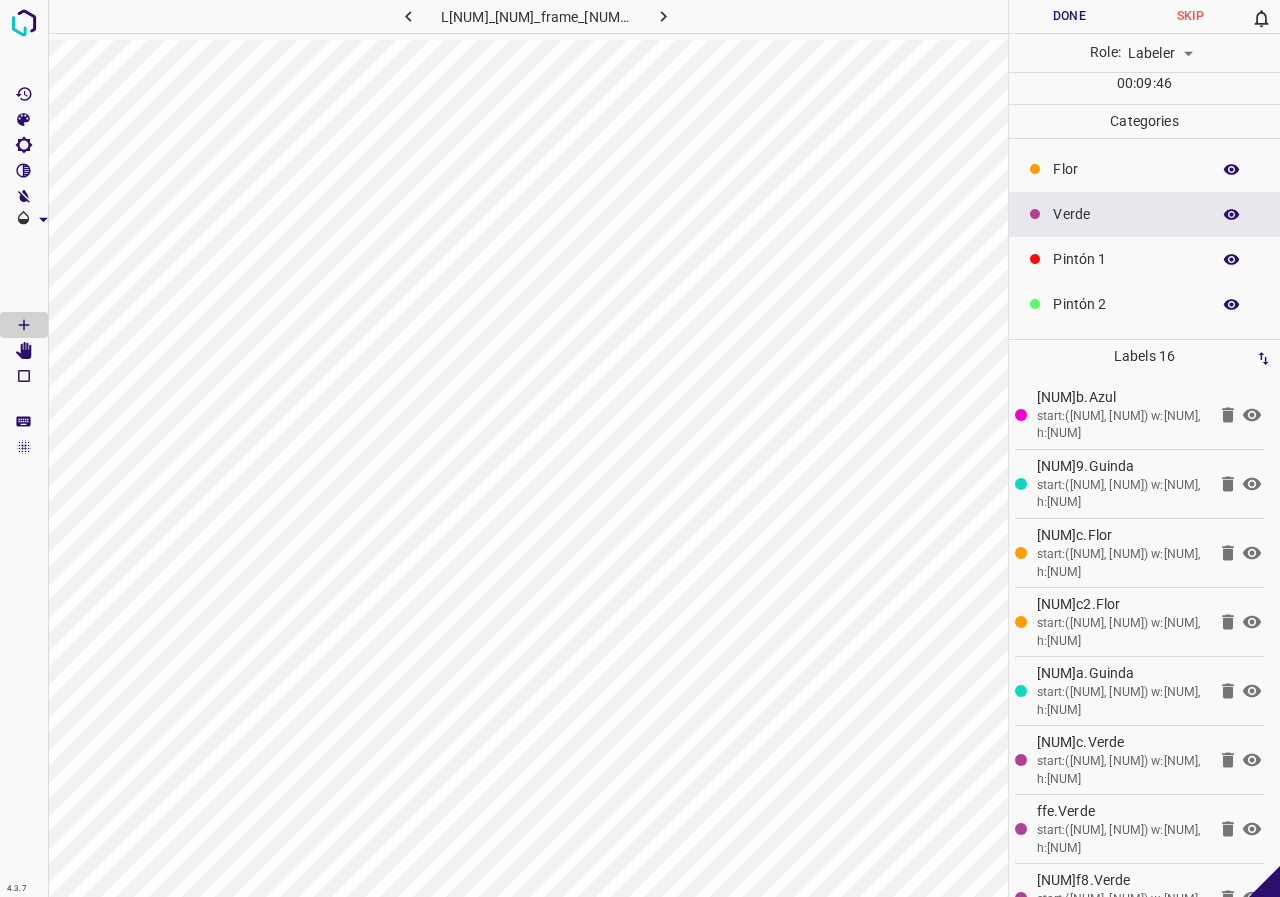 click on "[NUM].[NUM] L[NUM]_[NUM]_frame_[NUM]_[NUM].jpg Done Skip 0 Role: Labeler labeler 00   : 09   : 46   Categories Flor Verde Pintón 1 Pintón 2 Pintón 3 Rosado Guinda Azul Labels   16 60b.Azul
start:([NUM], [NUM])
w:[NUM], h:[NUM]
093.Guinda
start:([NUM], [NUM])
w:[NUM], h:[NUM]
e0c.Flor
start:([NUM], [NUM])
w:[NUM], h:[NUM]
fc2.Flor
start:([NUM], [NUM])
w:[NUM], h:[NUM]
a79.Guinda
start:([NUM], [NUM])
w:[NUM], h:[NUM]
c0f.Verde
start:([NUM], [NUM])
w:[NUM], h:[NUM]
ffe.Verde
start:([NUM], [NUM])
w:[NUM], h:[NUM]
f38.Verde
start:([NUM], [NUM])
w:[NUM], h:[NUM]
84e.Verde
start:([NUM], [NUM])
w:[NUM], h:[NUM]
00e.Azul
start:([NUM], [NUM])
w:[NUM], h:[NUM]
8b0.Pintón 1
start:([NUM], [NUM])
w:[NUM], h:[NUM]
[NUM]f.Pintón 1 [NUM]f.Pintón 1 [NUM].Verde [NUM]c.Verde [NUM]f.Verde 1" at bounding box center (640, 448) 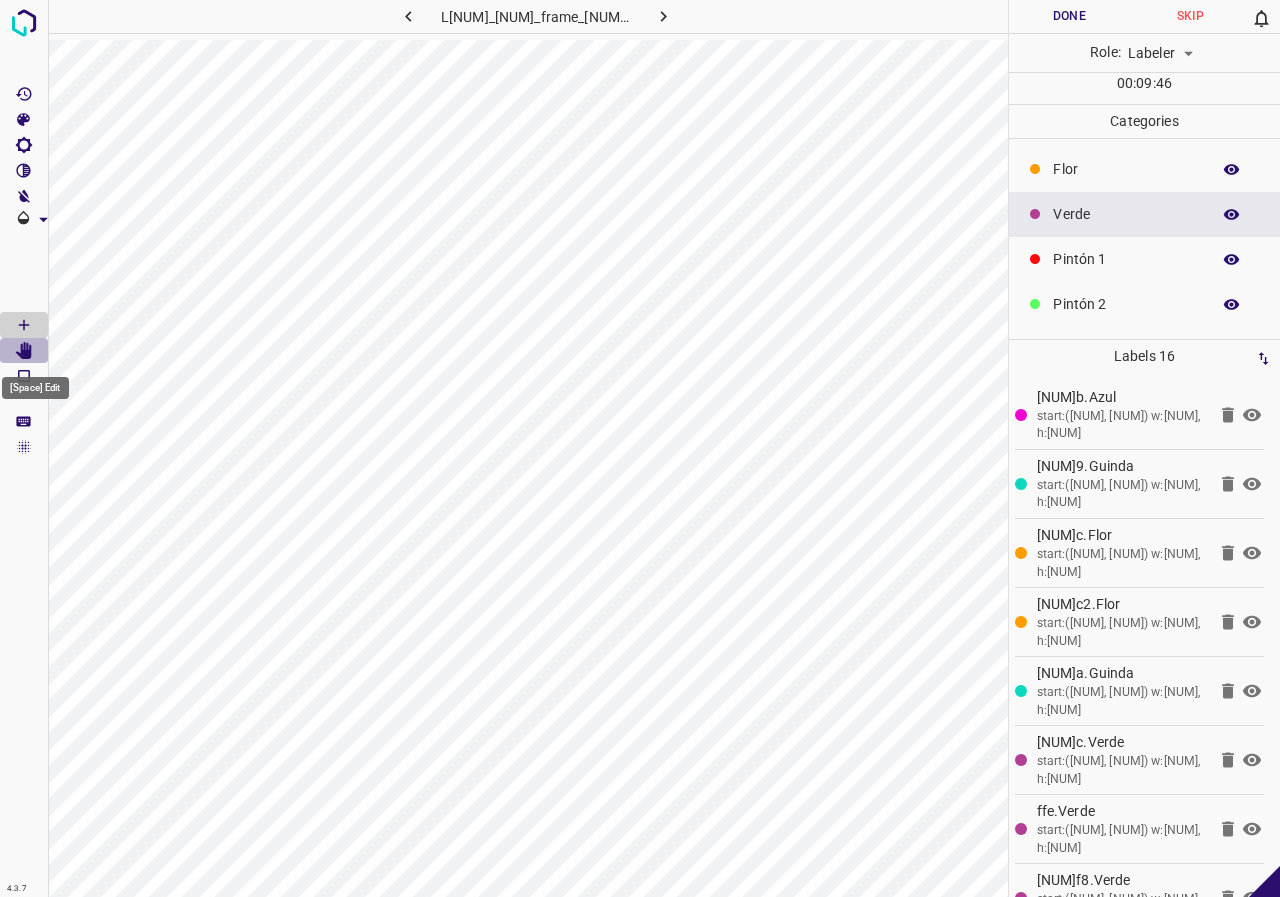 click 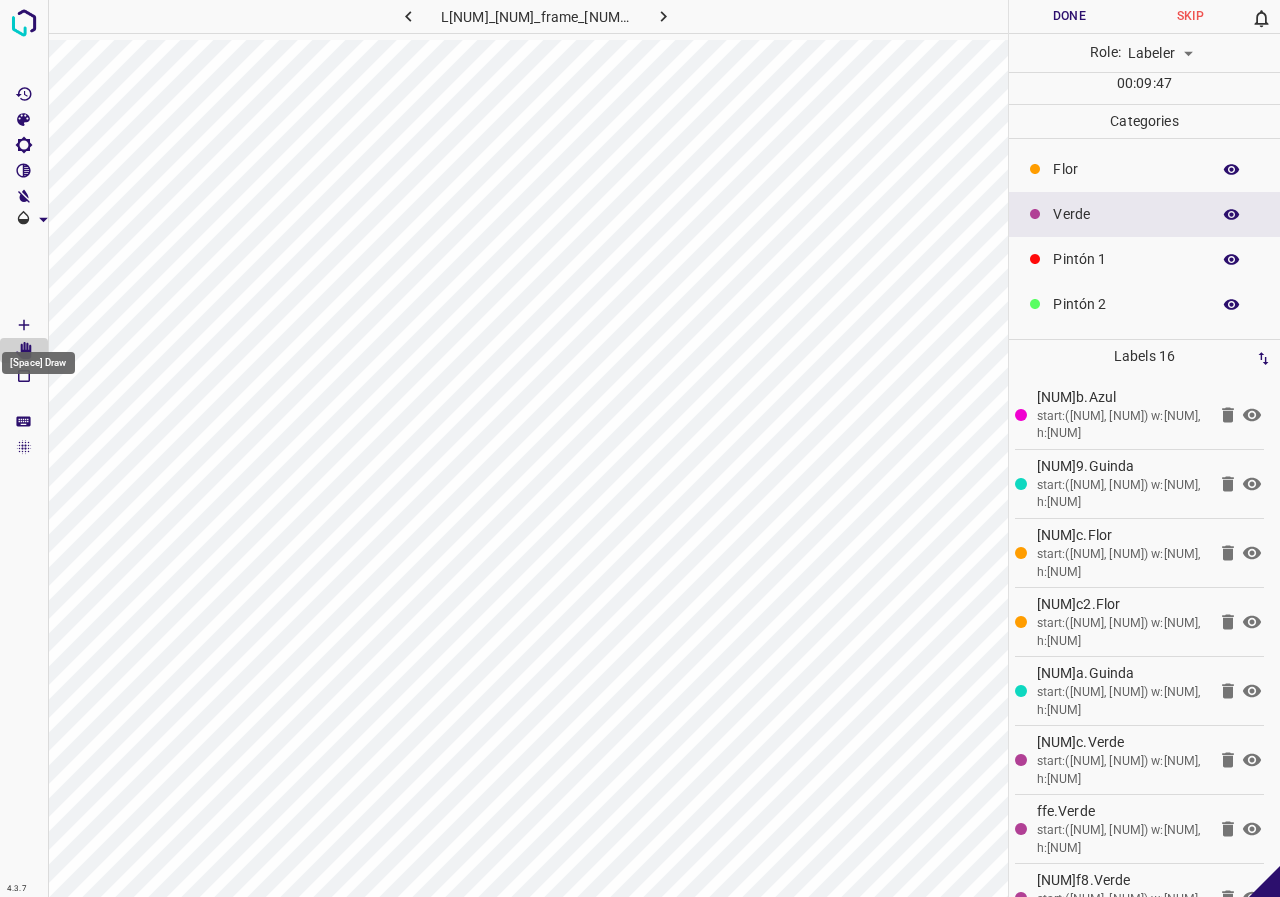 click 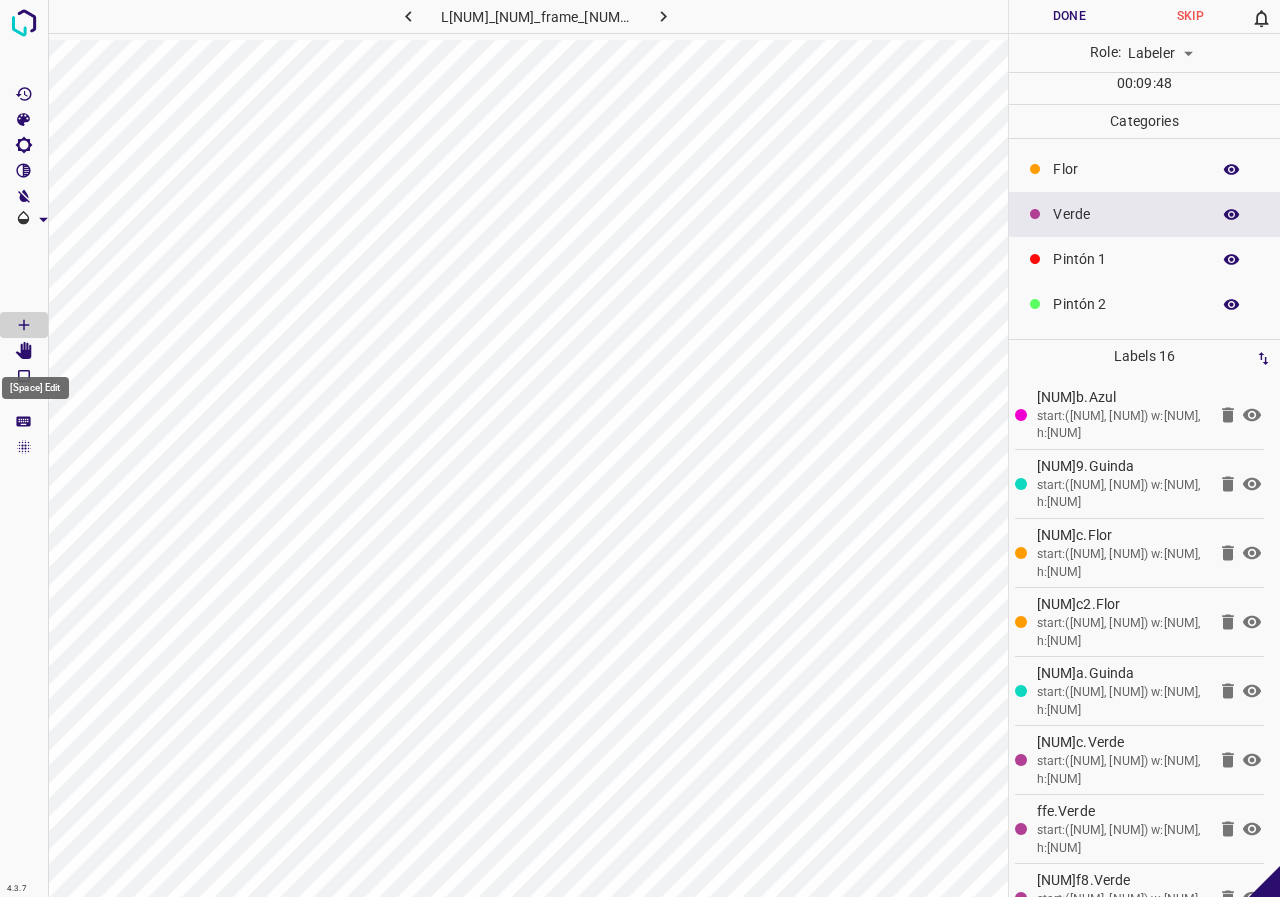 click 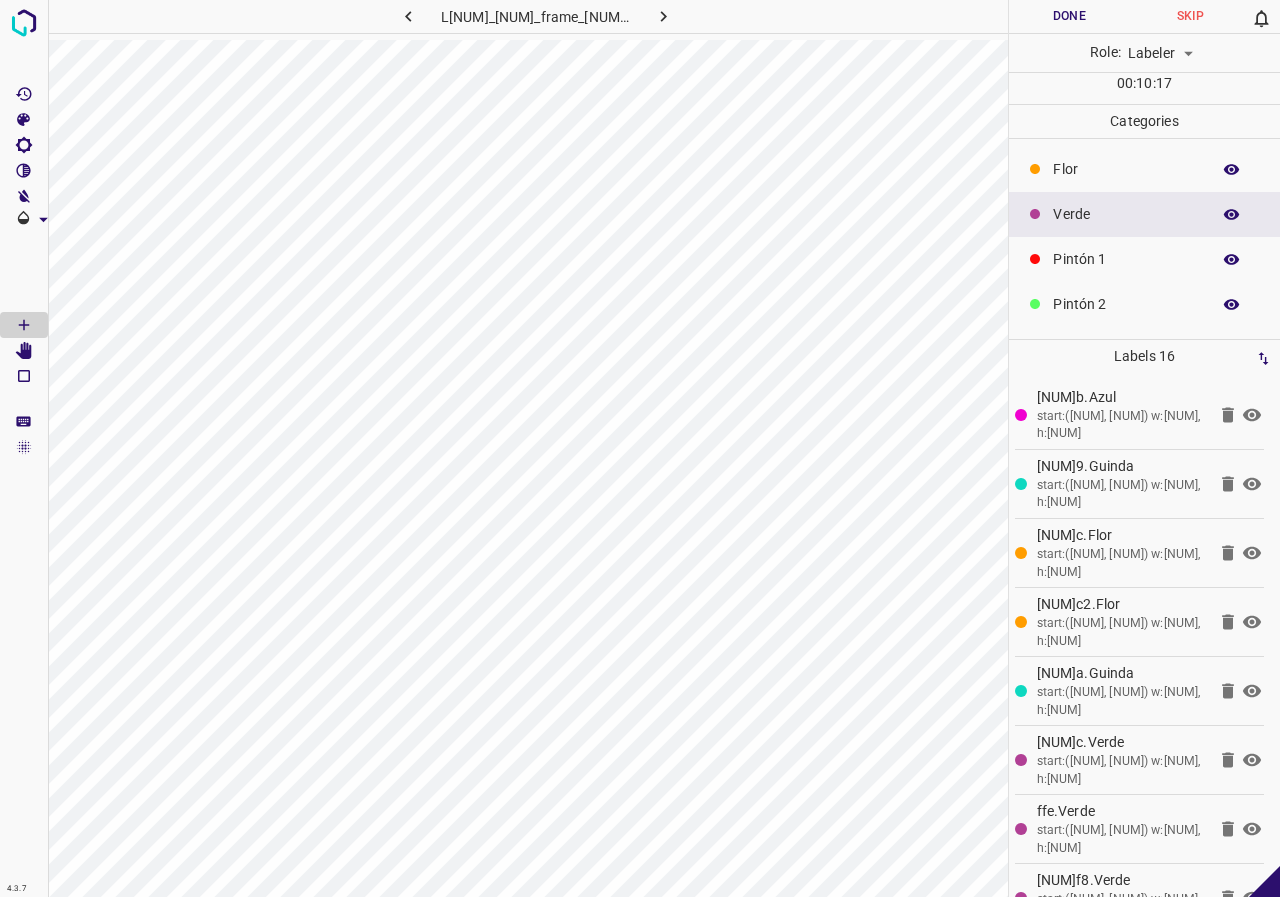 click on "Pintón 1" at bounding box center (1126, 259) 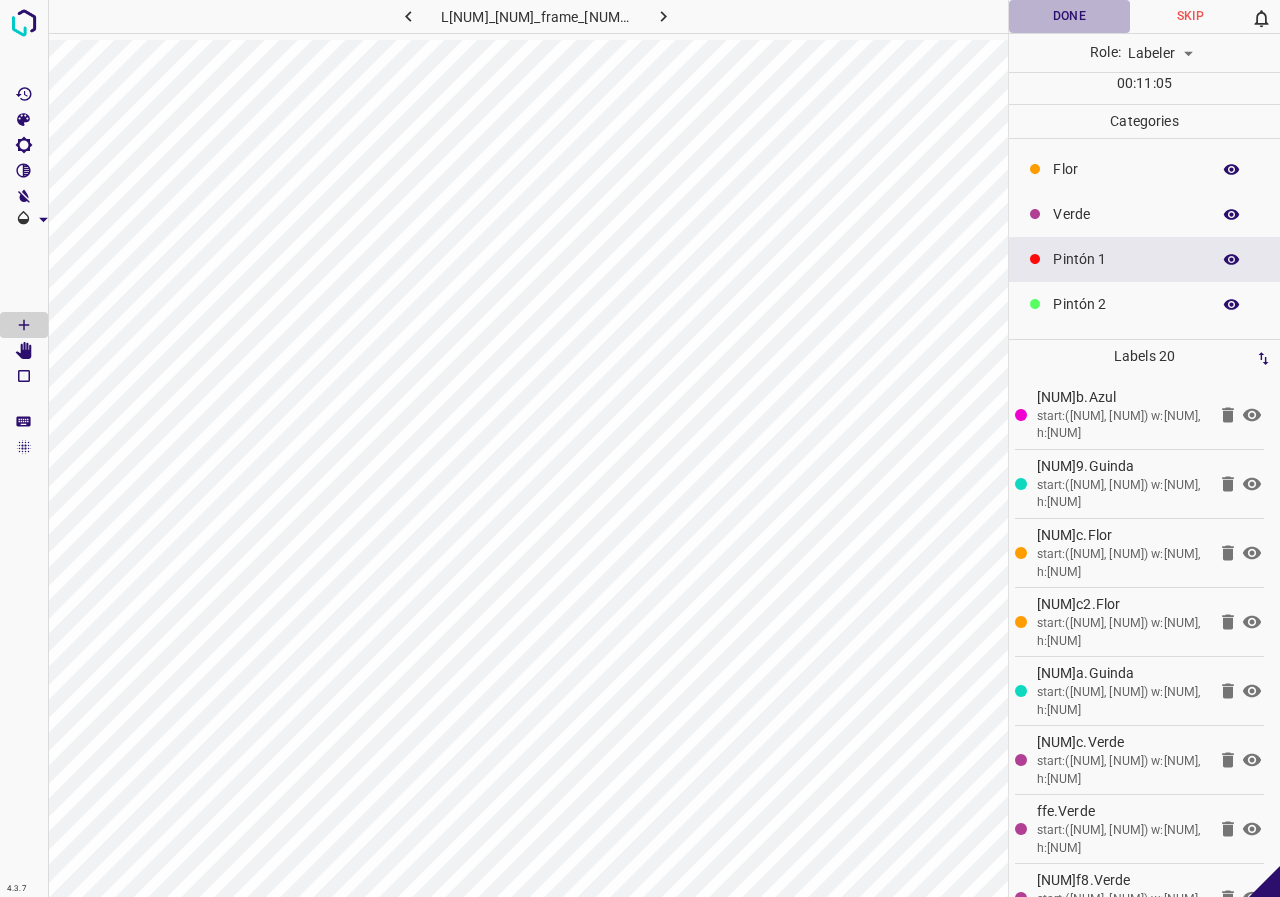 click on "Done" at bounding box center (1069, 16) 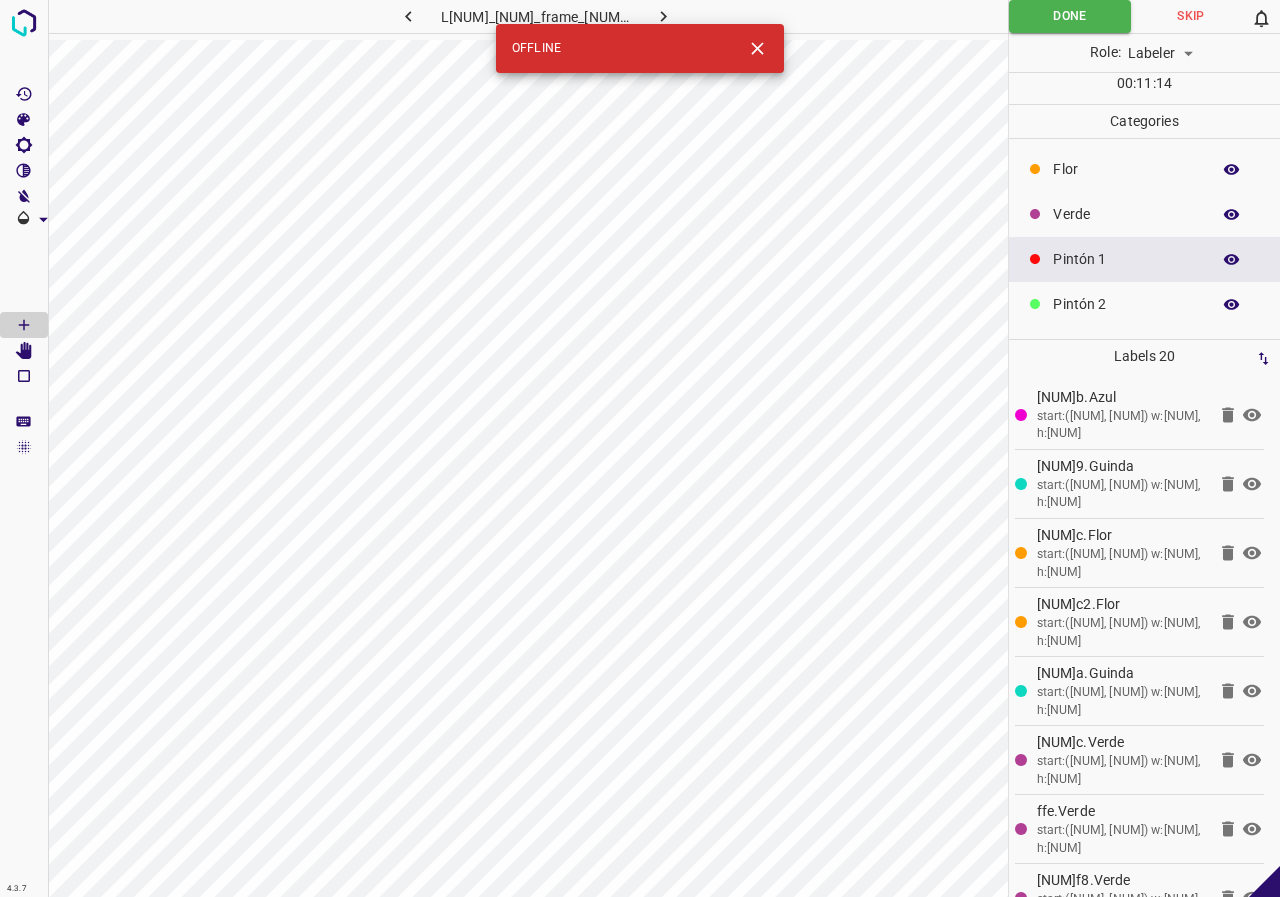 click 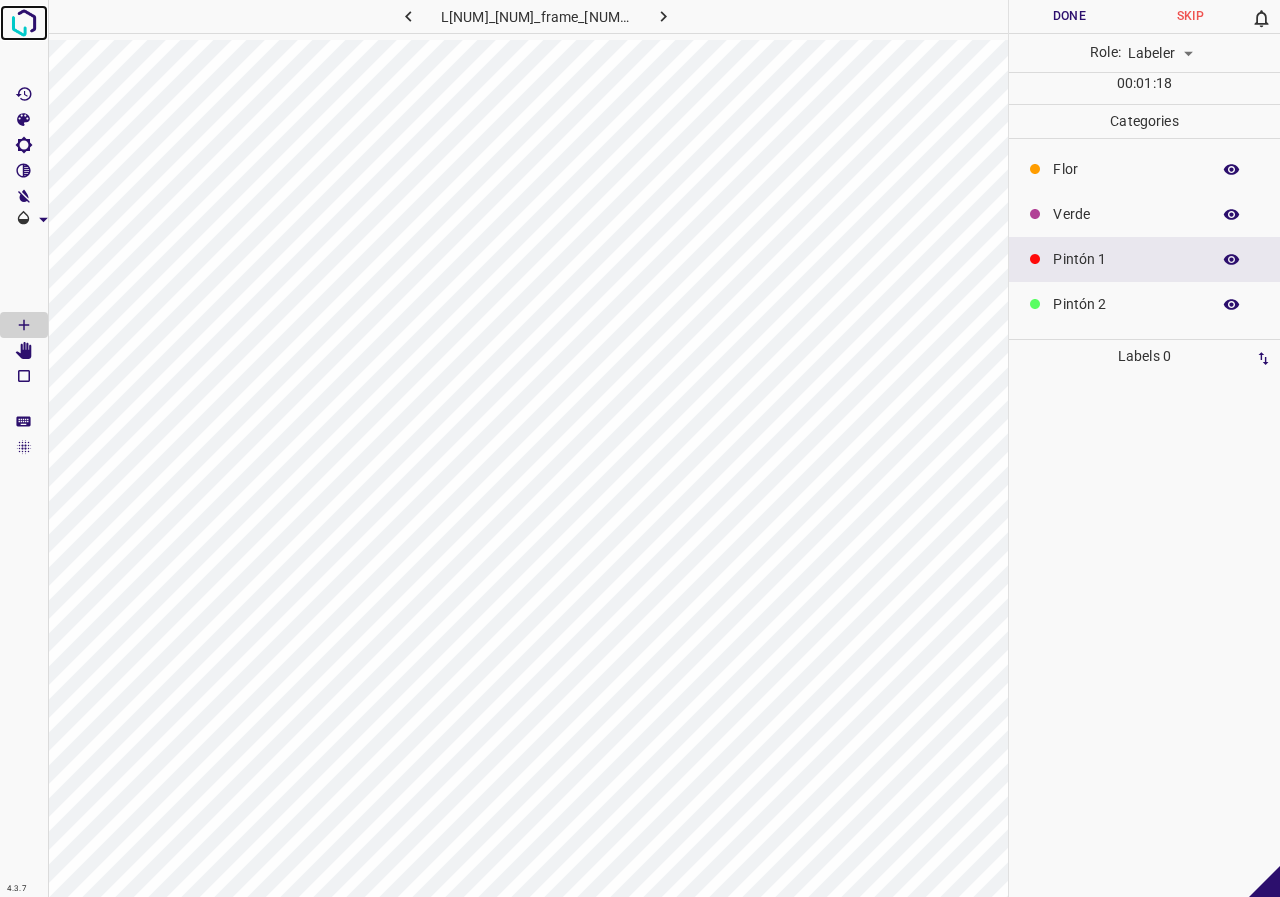 click at bounding box center [24, 23] 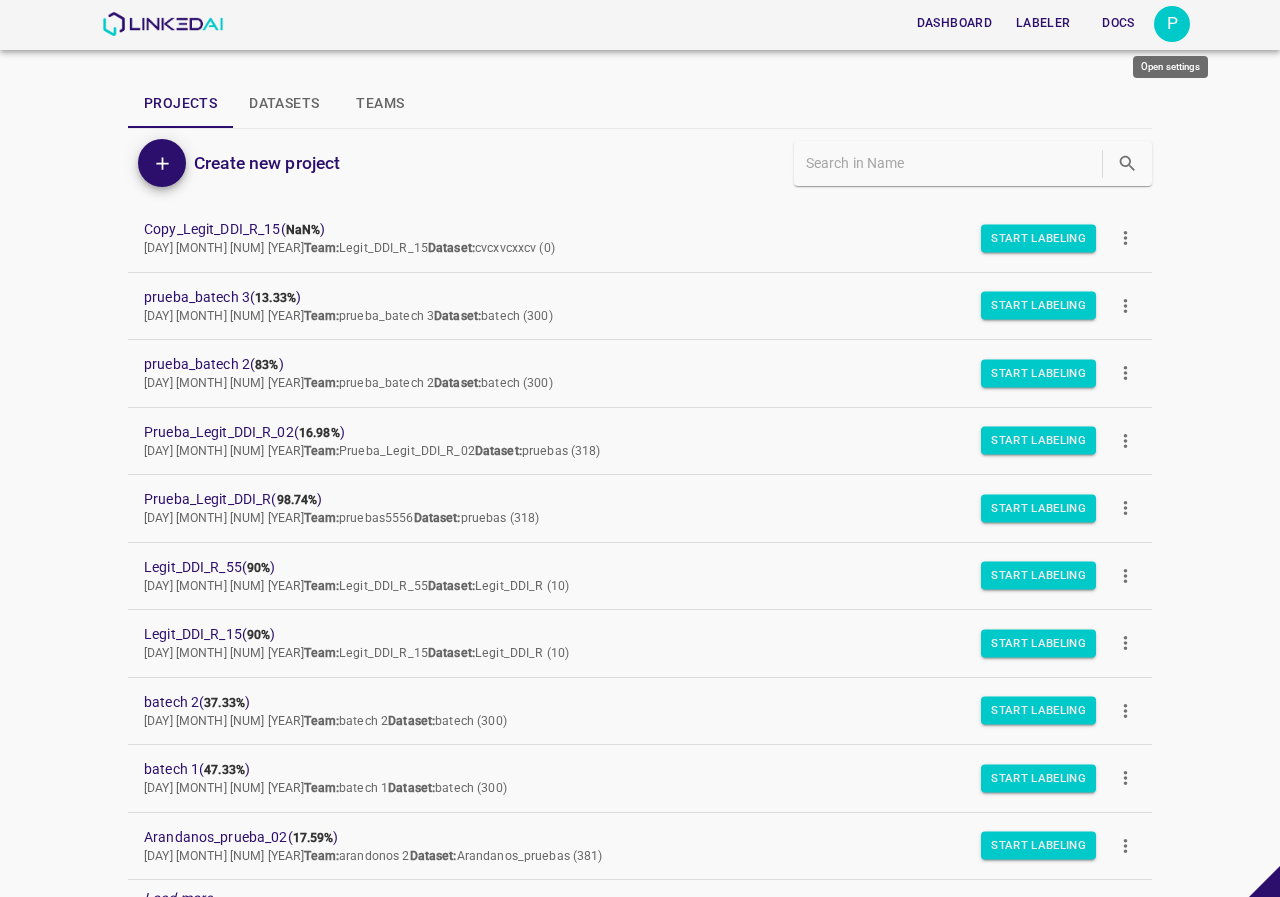 click on "P" at bounding box center [1172, 24] 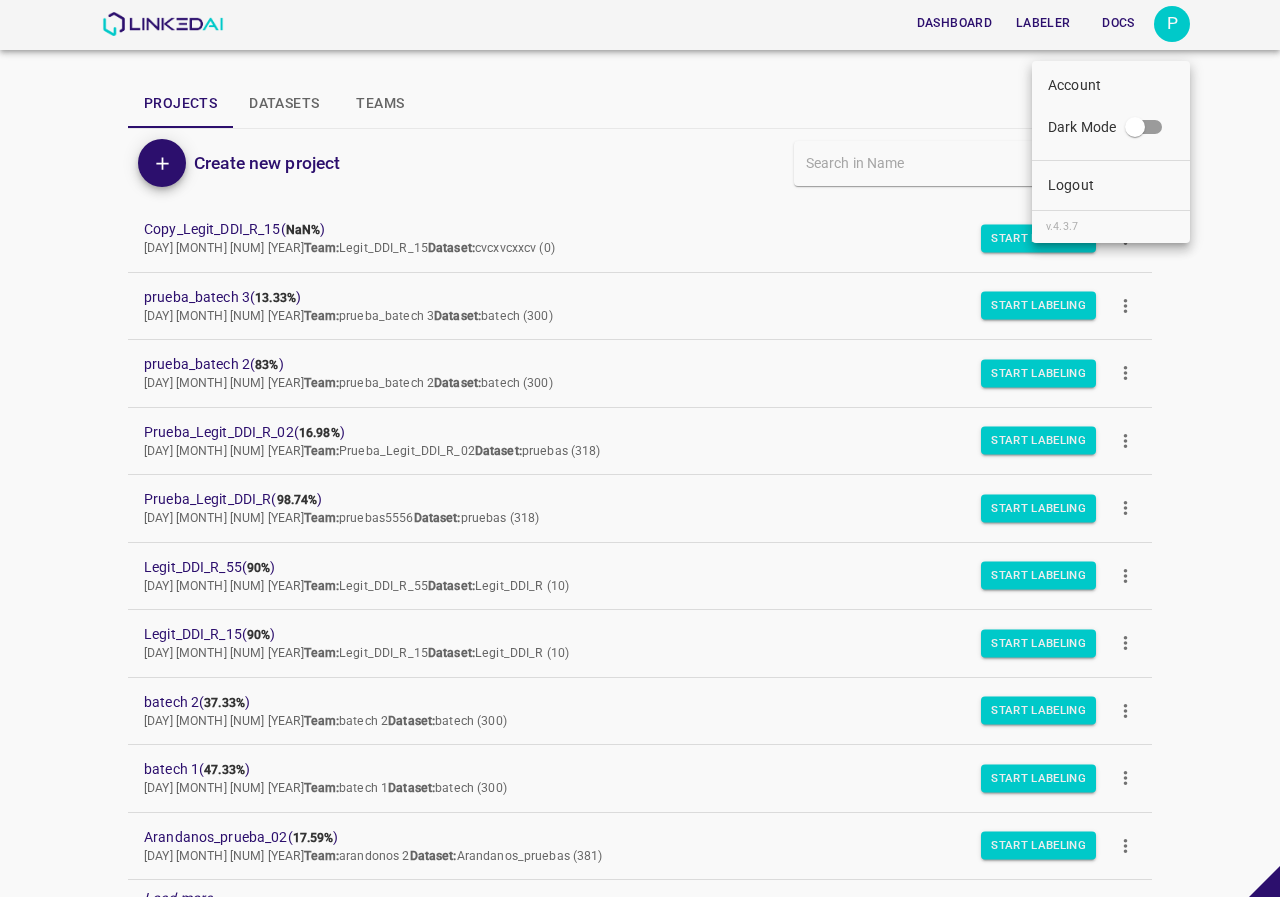 click at bounding box center (640, 448) 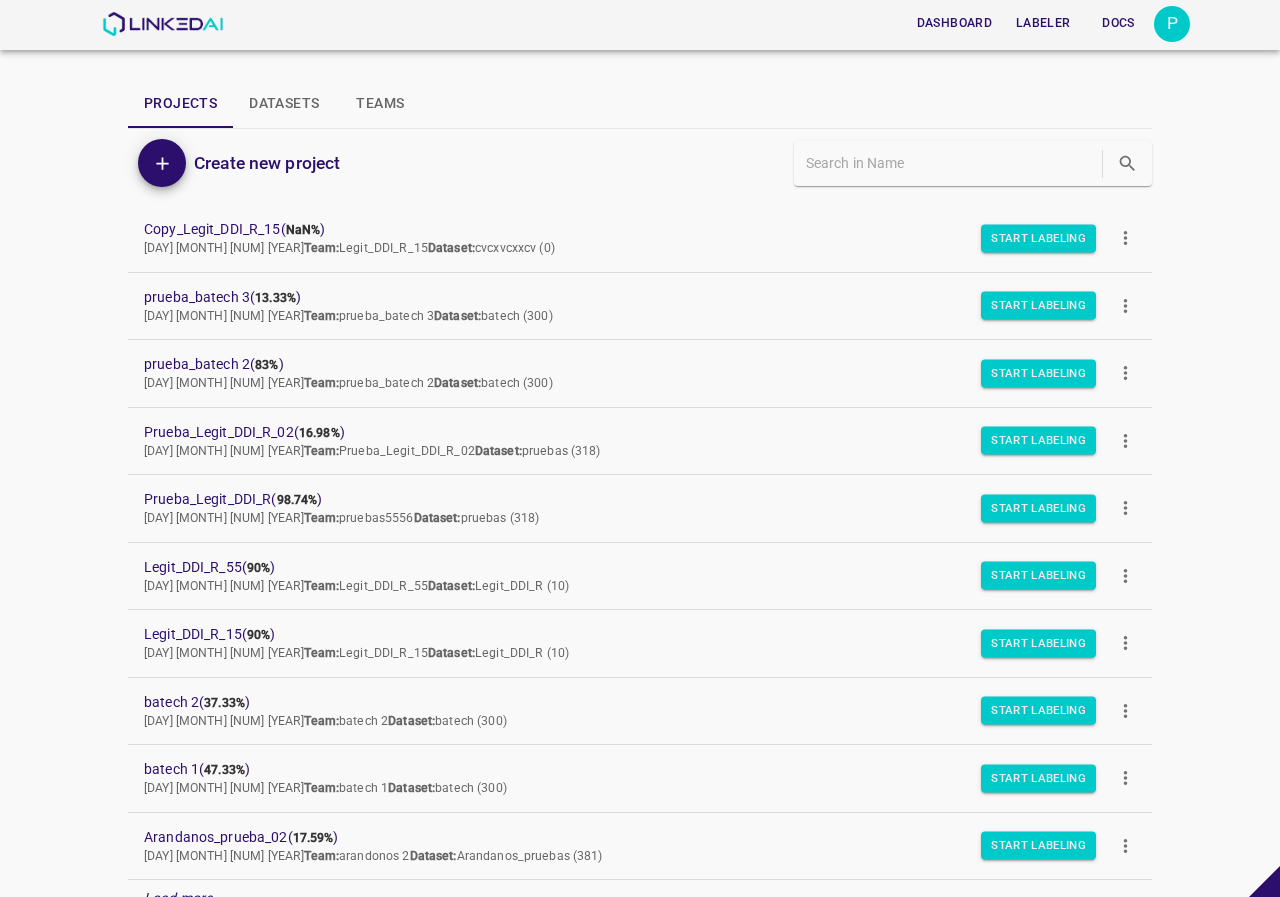 scroll, scrollTop: 400, scrollLeft: 0, axis: vertical 